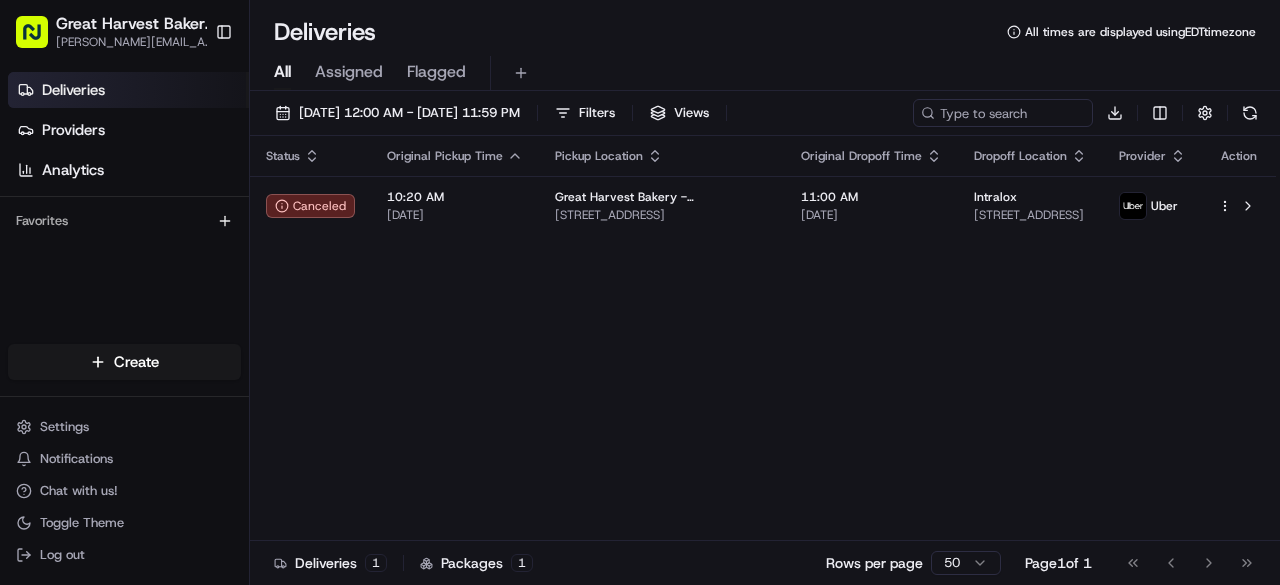 scroll, scrollTop: 0, scrollLeft: 0, axis: both 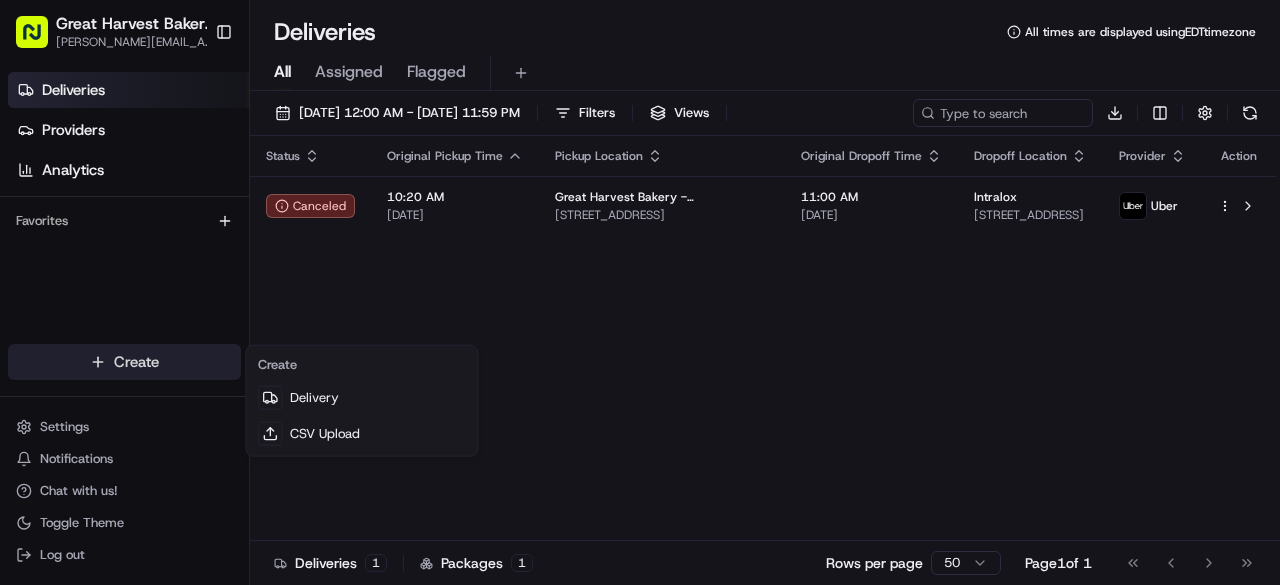 click on "Great Harvest Bakery - Columbia [EMAIL_ADDRESS][DOMAIN_NAME] Toggle Sidebar Deliveries Providers Analytics Favorites Main Menu Members & Organization Organization Users Roles Preferences Customization Tracking Orchestration Automations Dispatch Strategy Locations Pickup Locations Dropoff Locations Billing Billing Refund Requests Integrations Notification Triggers Webhooks API Keys Request Logs Create Settings Notifications Chat with us! Toggle Theme Log out Deliveries All times are displayed using  EDT  timezone All Assigned Flagged [DATE] 12:00 AM - [DATE] 11:59 PM Filters Views Download Status Original Pickup Time Pickup Location Original Dropoff Time Dropoff Location Provider Action Canceled 10:20 AM [DATE] [GEOGRAPHIC_DATA] - [GEOGRAPHIC_DATA][STREET_ADDRESS] 11:00 AM [DATE] Intralox [STREET_ADDRESS] Uber Deliveries 1 Packages 1 Rows per page 50 Page  1  of   1 Go to first page Go to previous page Go to next page Go to last page" at bounding box center (640, 292) 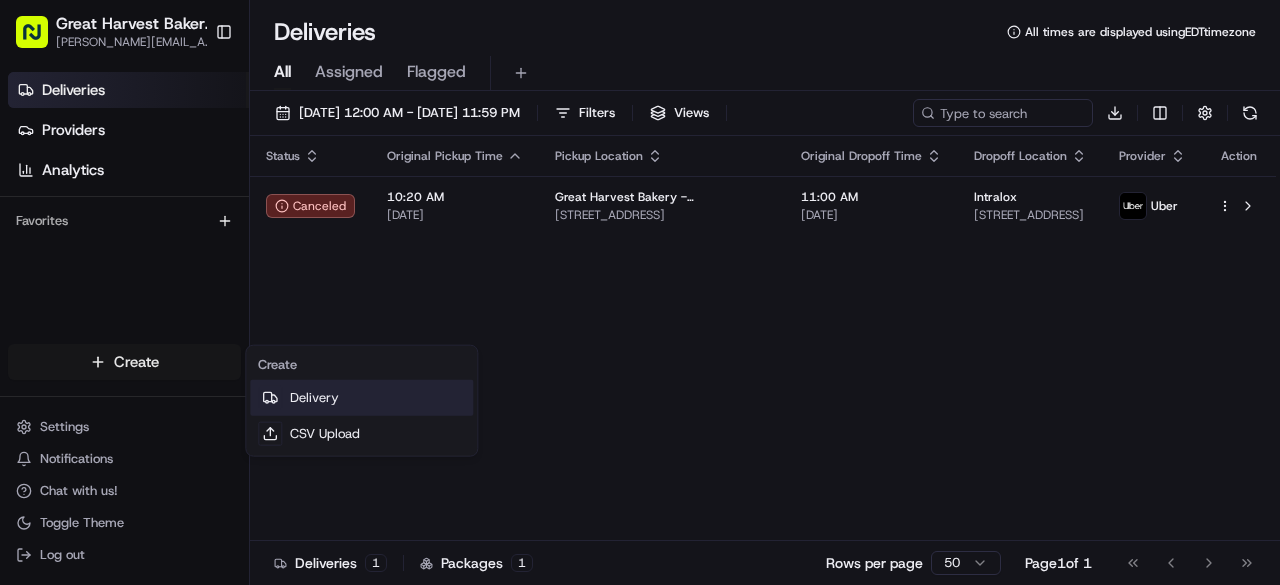click on "Delivery" at bounding box center (361, 398) 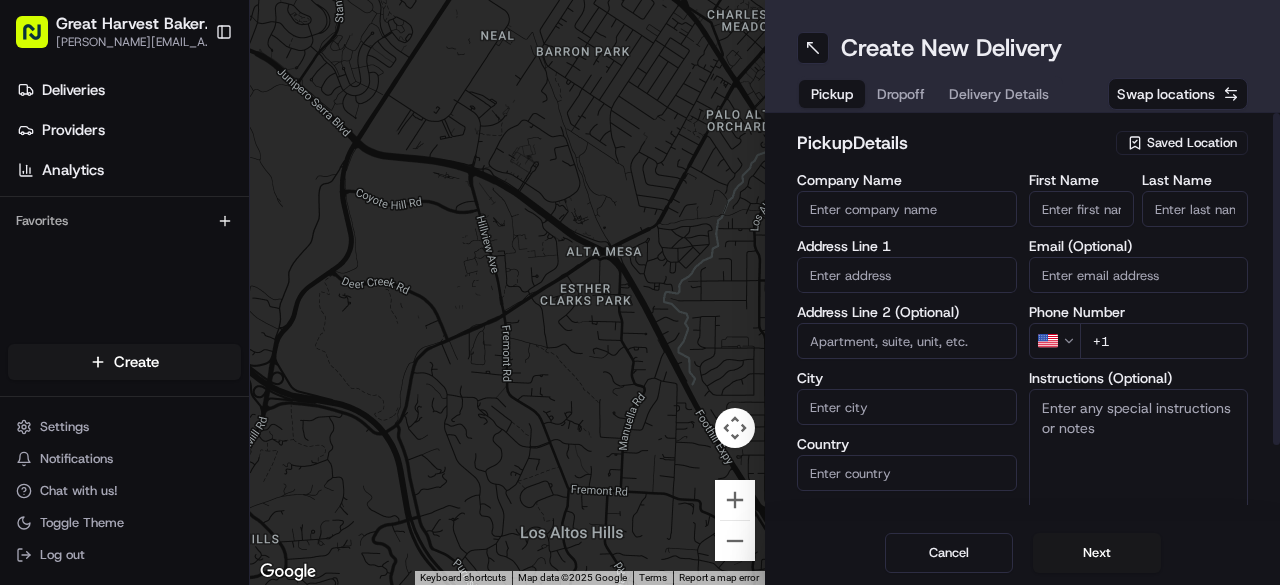click on "Saved Location" at bounding box center (1192, 143) 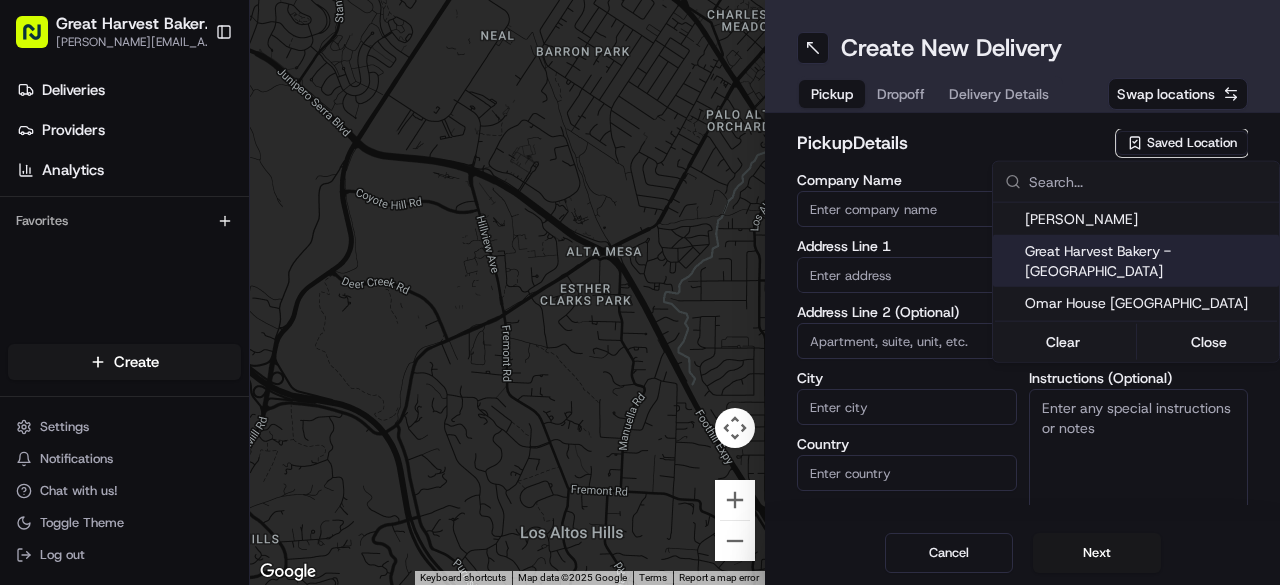 click on "Great Harvest Bakery - [GEOGRAPHIC_DATA]" at bounding box center (1148, 261) 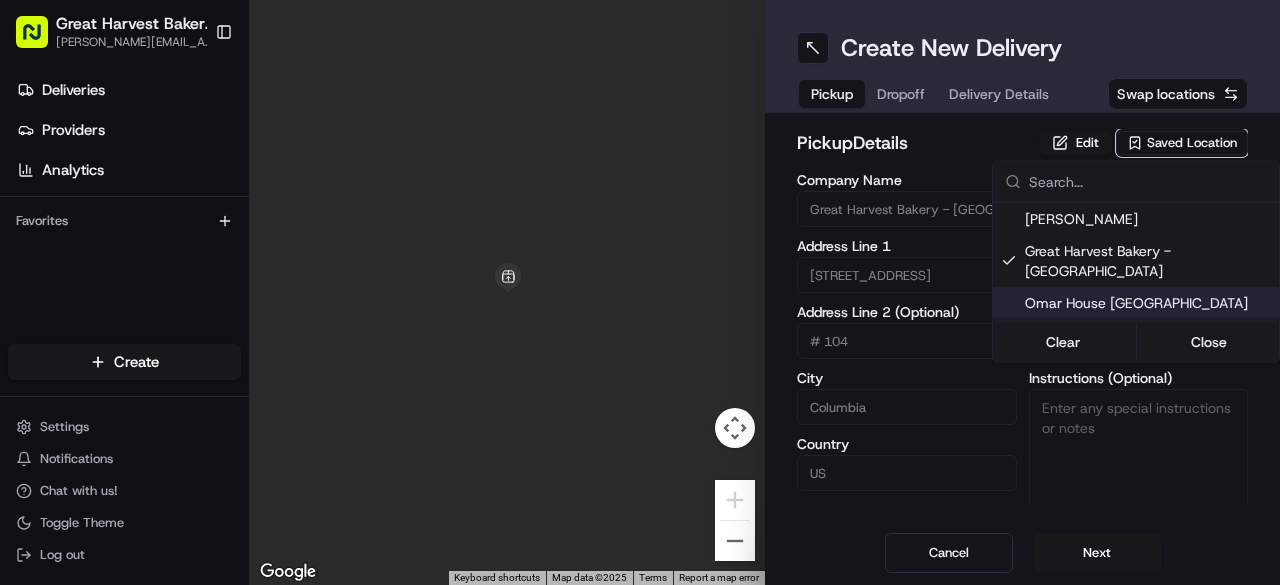 click on "Great Harvest Bakery - Columbia [EMAIL_ADDRESS][DOMAIN_NAME] Toggle Sidebar Deliveries Providers Analytics Favorites Main Menu Members & Organization Organization Users Roles Preferences Customization Tracking Orchestration Automations Dispatch Strategy Locations Pickup Locations Dropoff Locations Billing Billing Refund Requests Integrations Notification Triggers Webhooks API Keys Request Logs Create Settings Notifications Chat with us! Toggle Theme Log out ← Move left → Move right ↑ Move up ↓ Move down + Zoom in - Zoom out Home Jump left by 75% End Jump right by 75% Page Up Jump up by 75% Page Down Jump down by 75% Keyboard shortcuts Map Data Map data ©2025 Map data ©2025 2 m  Click to toggle between metric and imperial units Terms Report a map error Create New Delivery Pickup Dropoff Delivery Details Swap locations pickup  Details  Edit Saved Location Company Name Great Harvest Bakery - Columbia Address Line 1 [STREET_ADDRESS] Address Line 2 (Optional) [GEOGRAPHIC_DATA][US_STATE]" at bounding box center (640, 292) 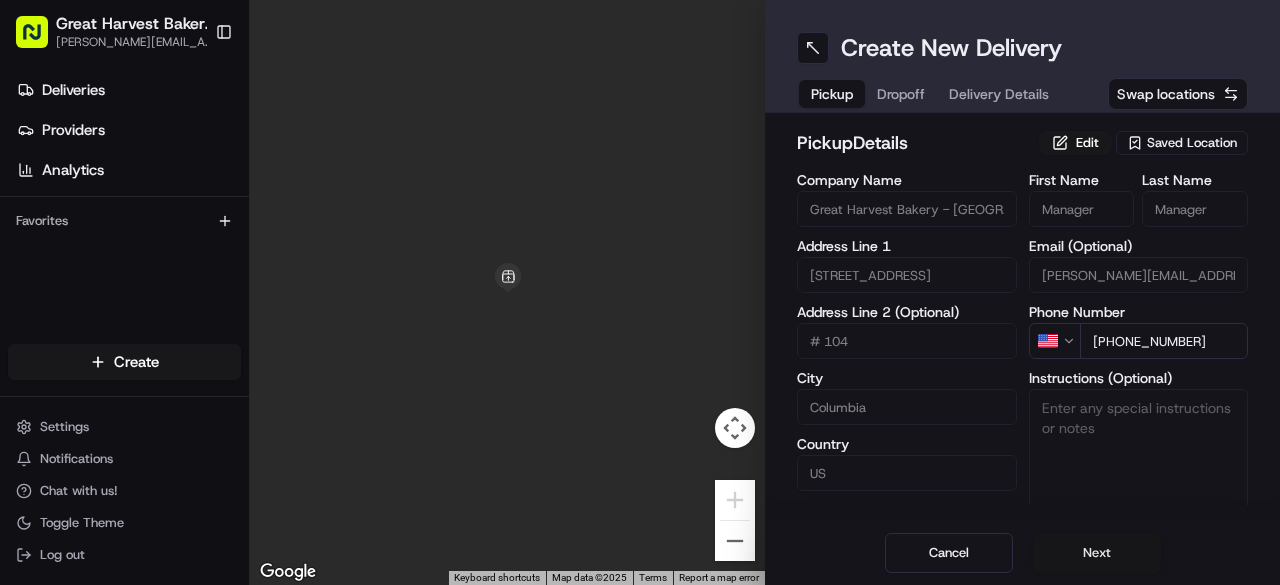 click on "Next" at bounding box center (1097, 553) 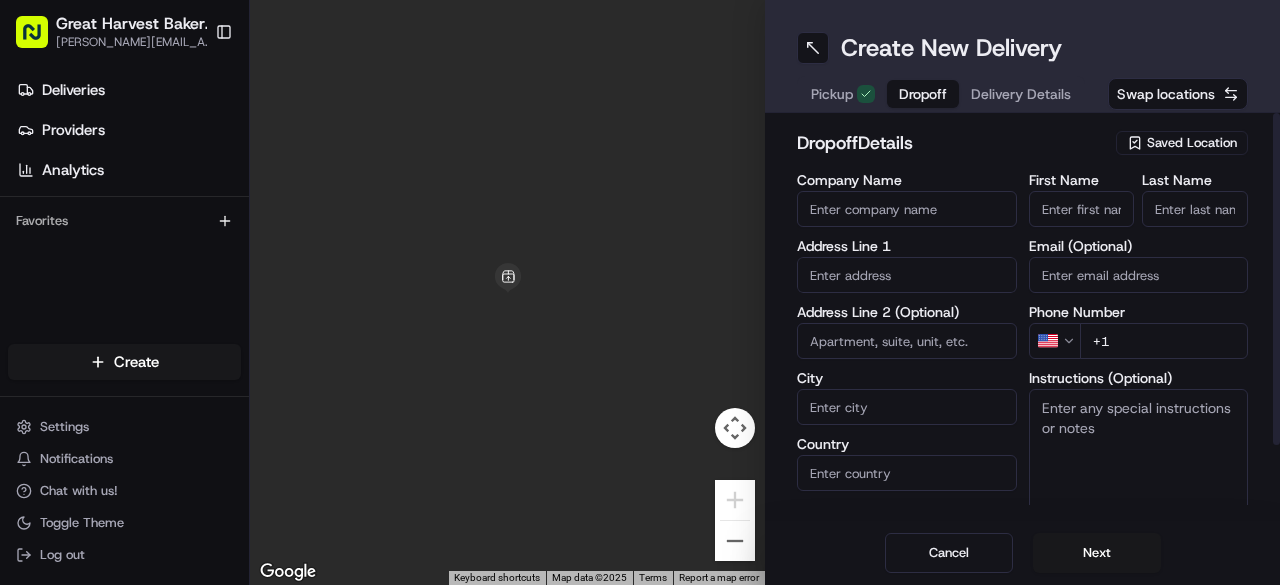 click on "Company Name" at bounding box center [907, 209] 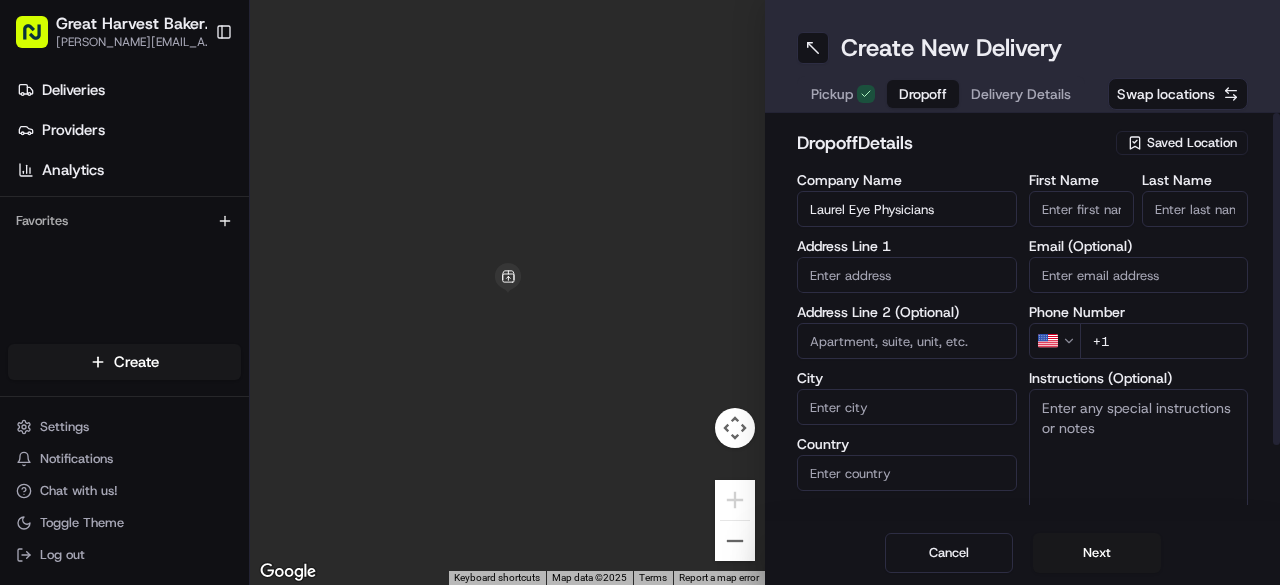 type on "Laurel Eye Physicians" 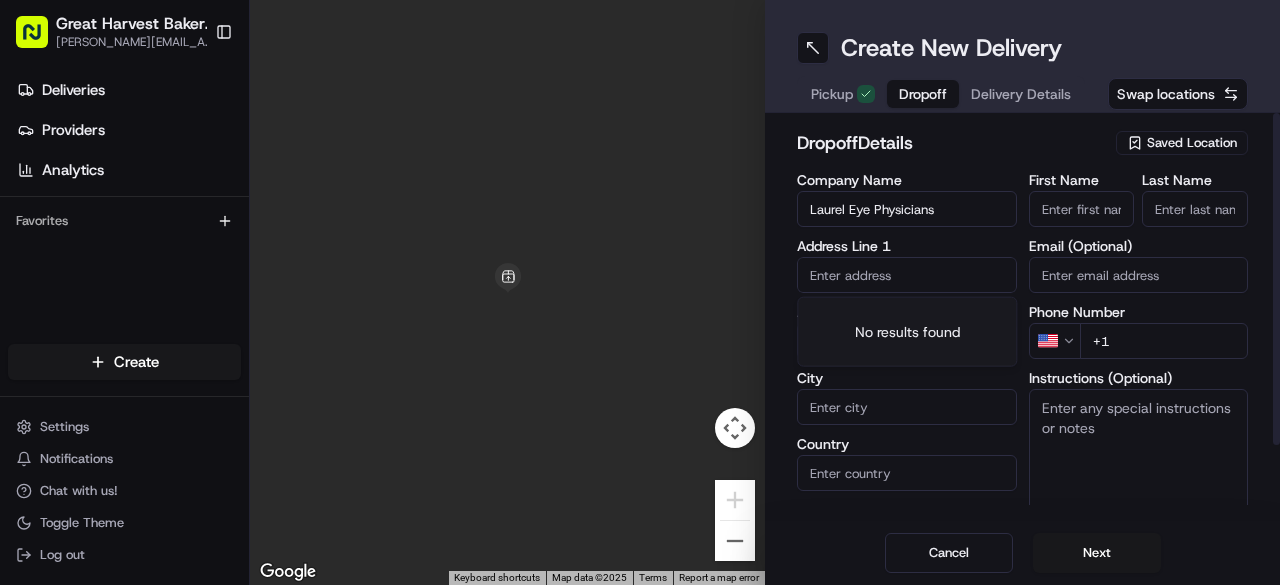 paste on "[STREET_ADDRESS]" 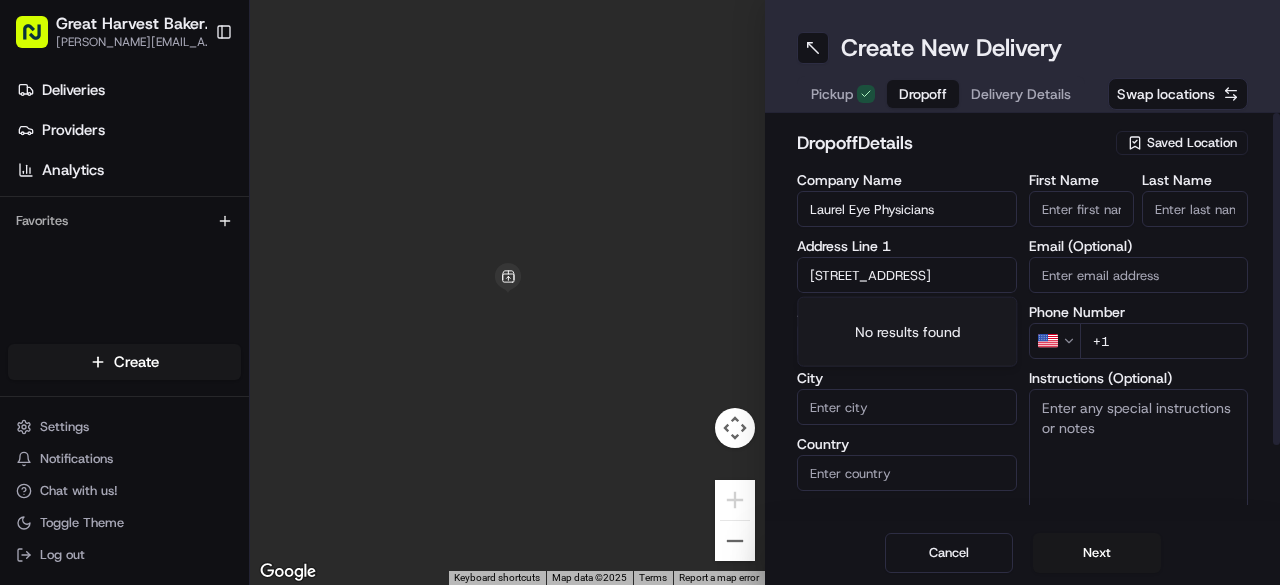 scroll, scrollTop: 0, scrollLeft: 94, axis: horizontal 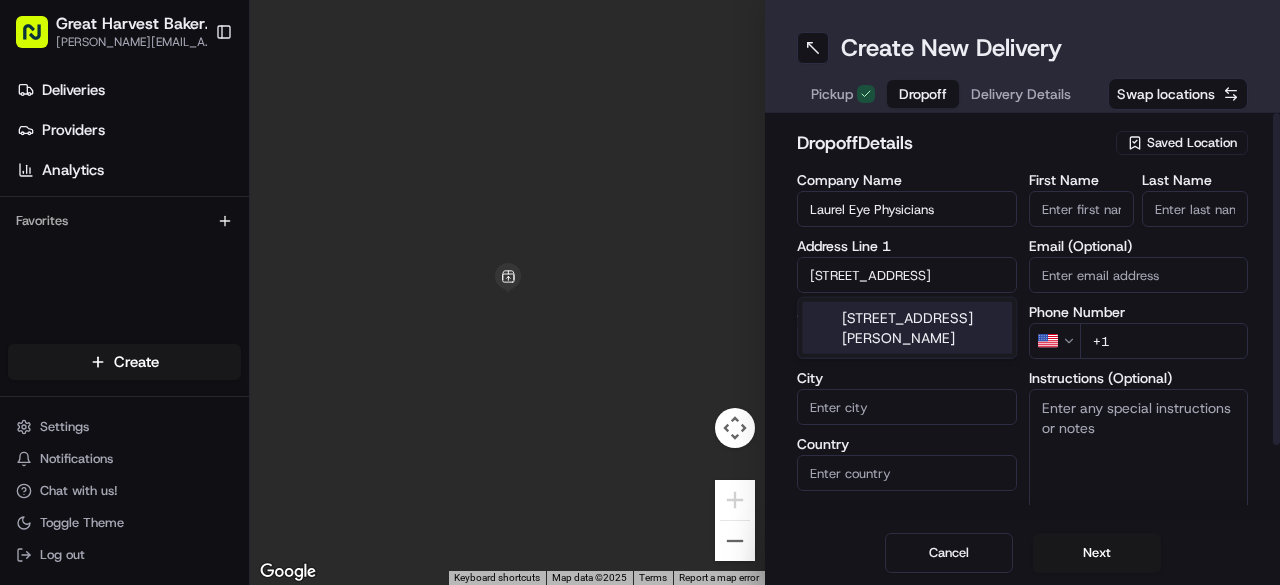 click on "[STREET_ADDRESS][PERSON_NAME]" at bounding box center [907, 328] 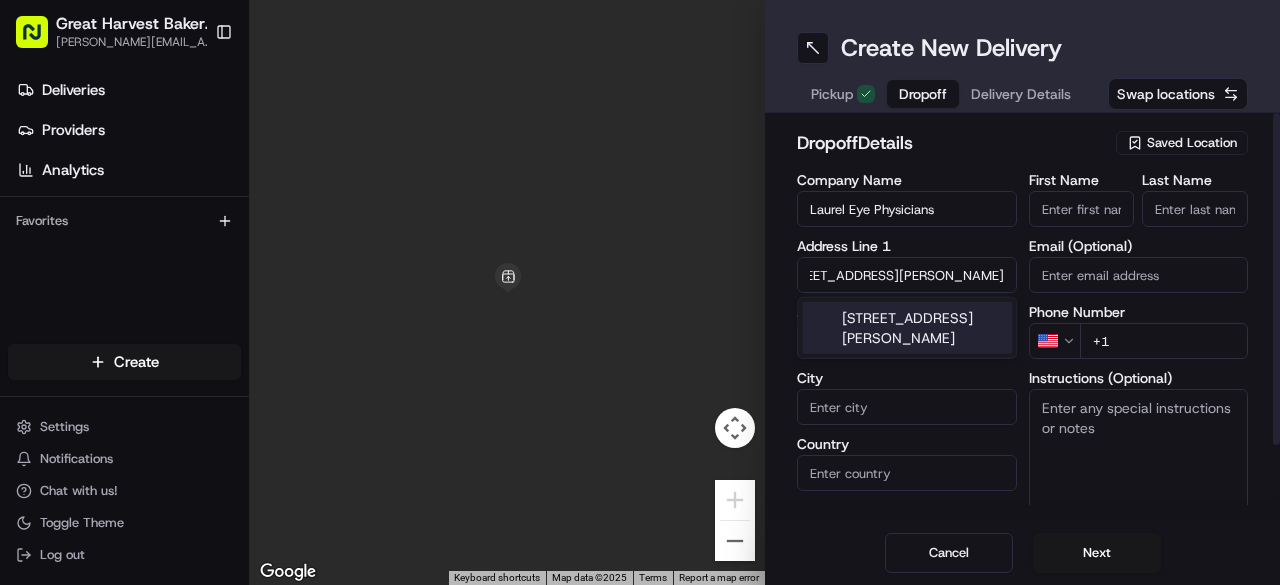 scroll, scrollTop: 0, scrollLeft: 90, axis: horizontal 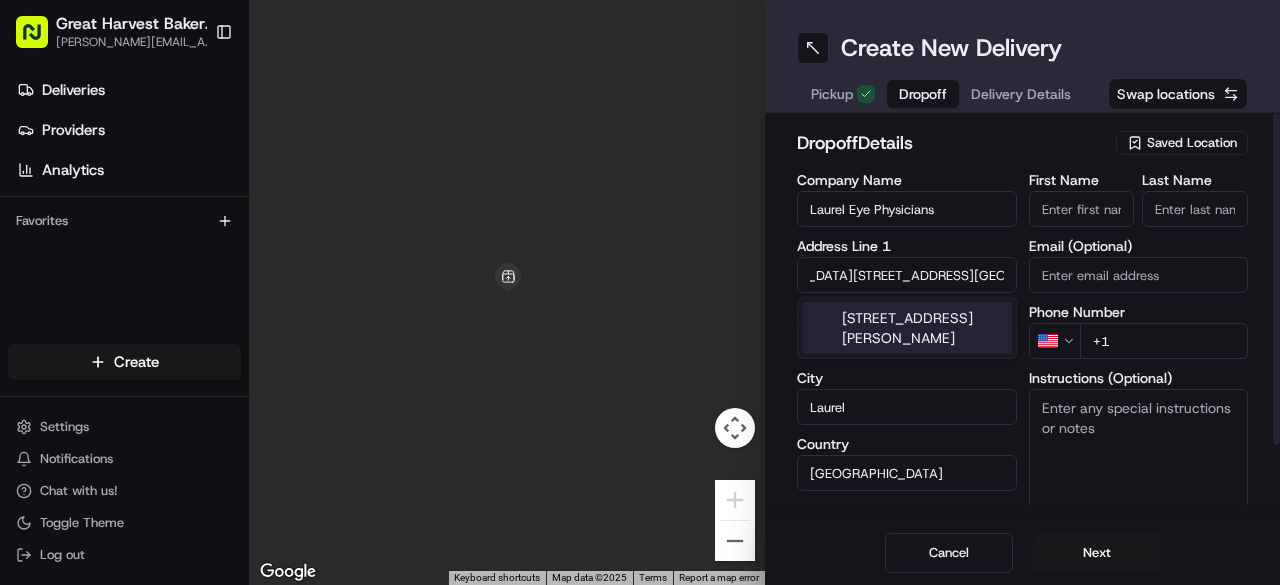 type on "[STREET_ADDRESS]" 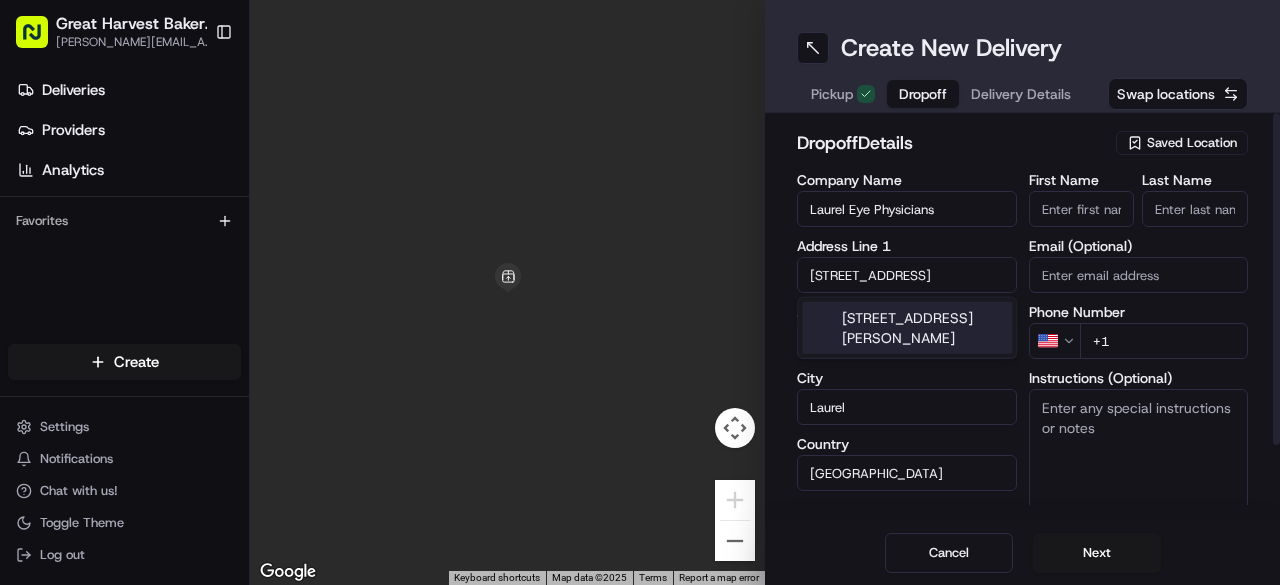 scroll, scrollTop: 0, scrollLeft: 0, axis: both 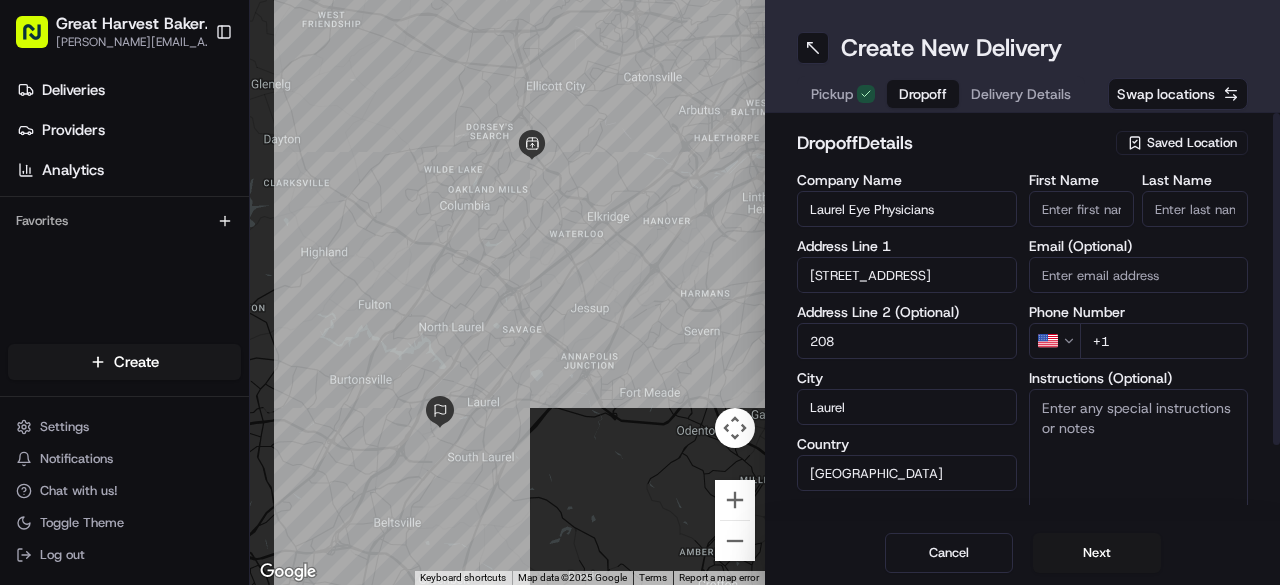 click on "First Name" at bounding box center [1082, 209] 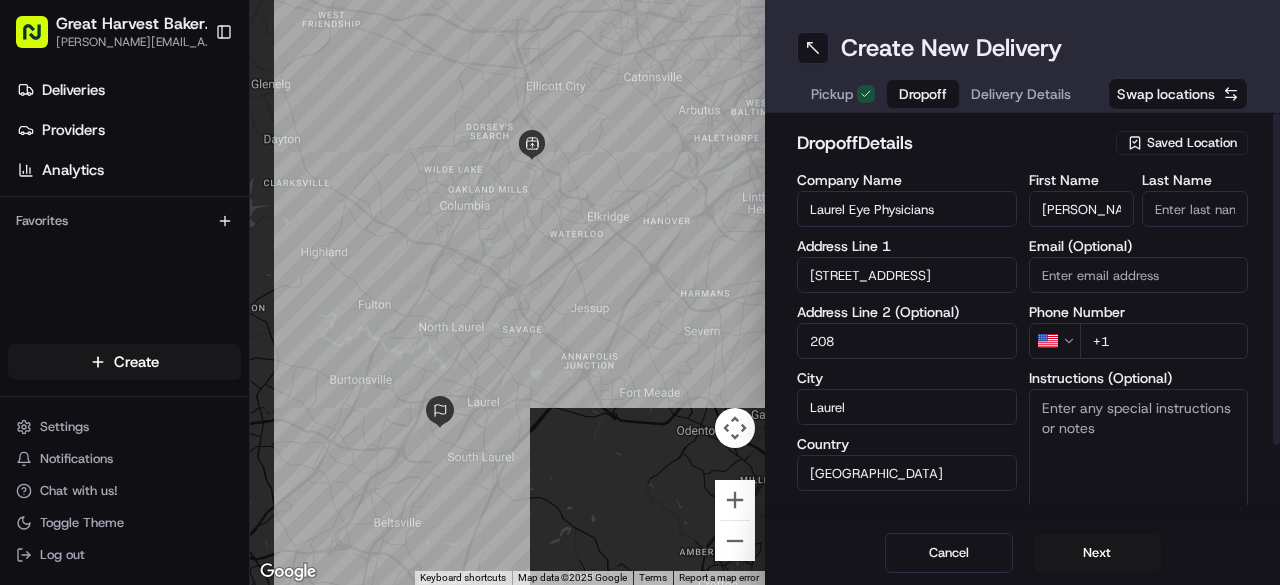 type on "[PERSON_NAME]" 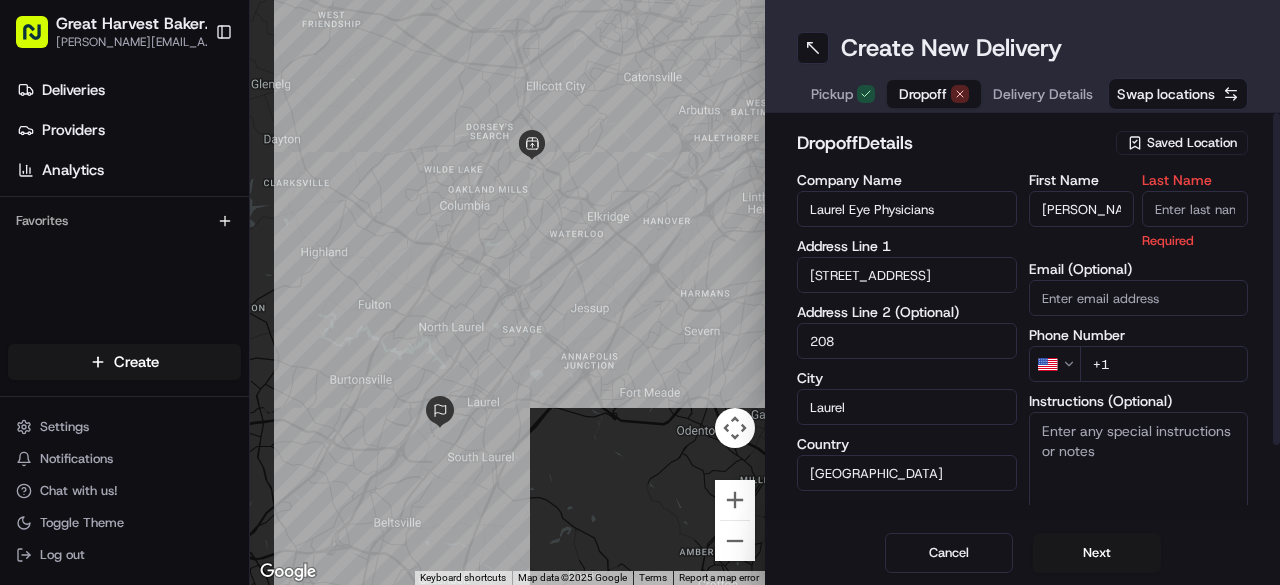 click on "Last Name" at bounding box center (1195, 209) 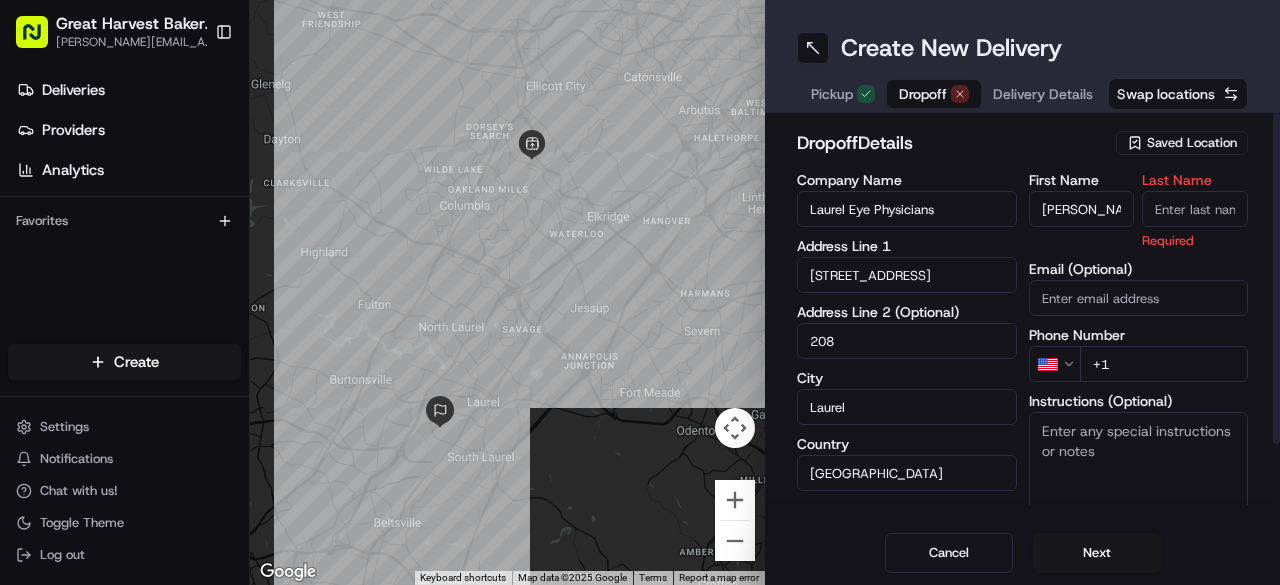 paste on "[PERSON_NAME]" 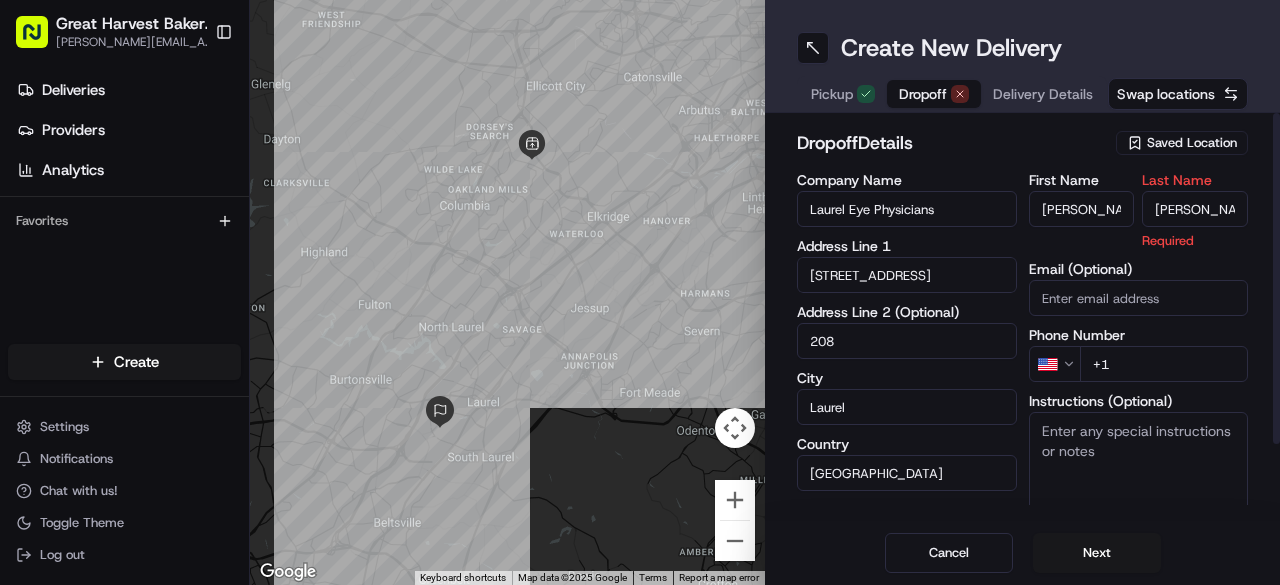 type on "[PERSON_NAME]" 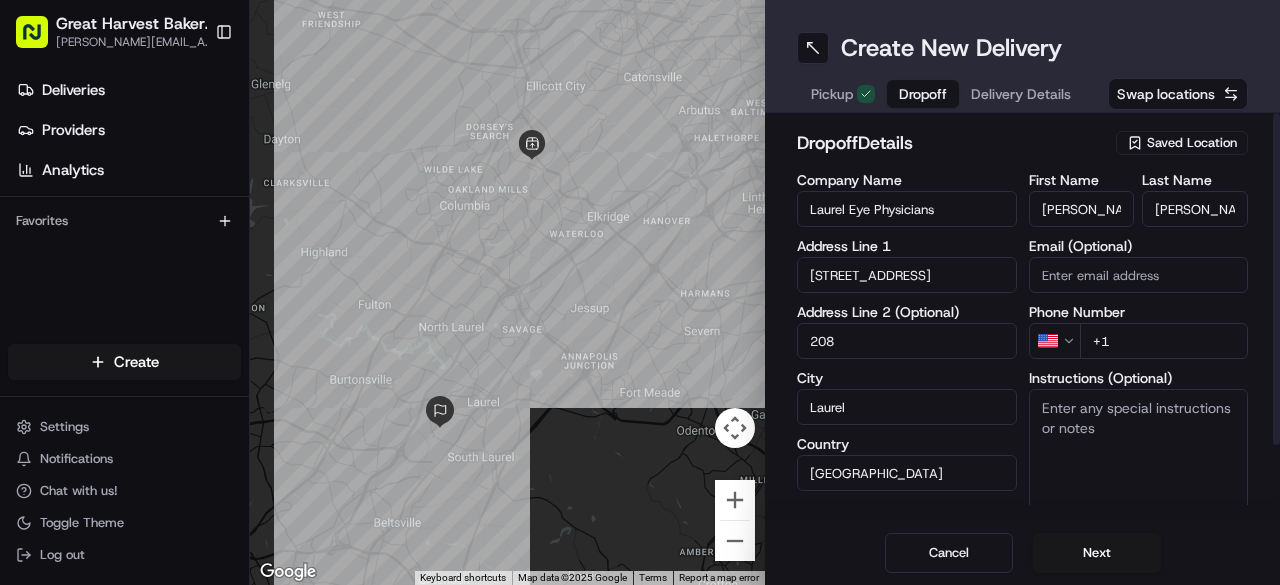 click on "+1" at bounding box center (1164, 341) 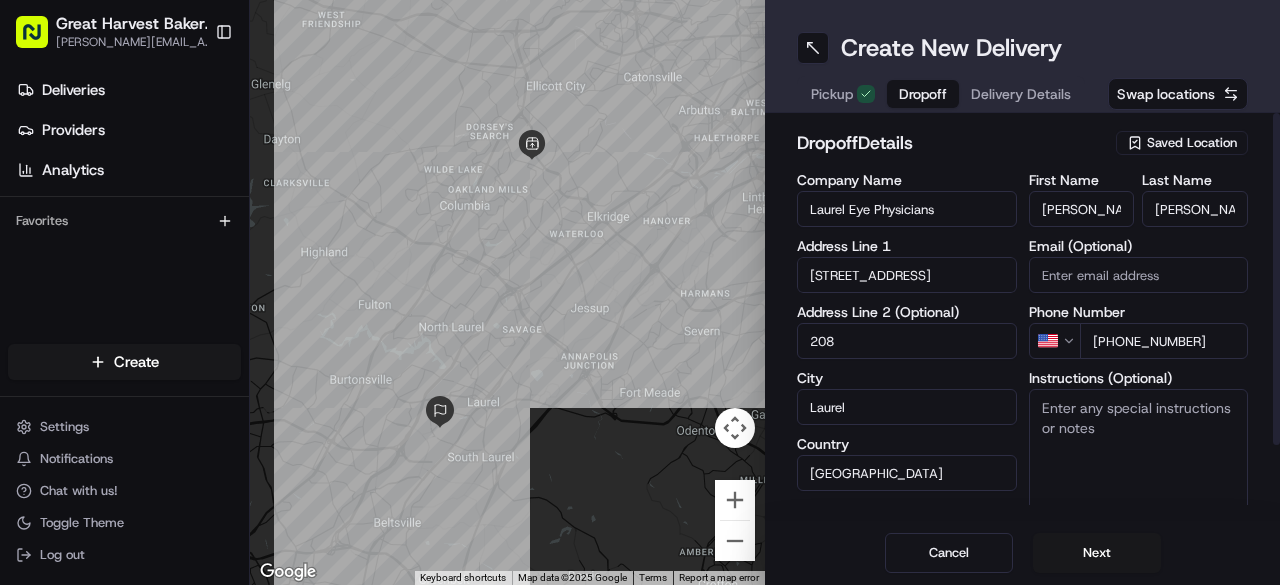 type on "[PHONE_NUMBER]" 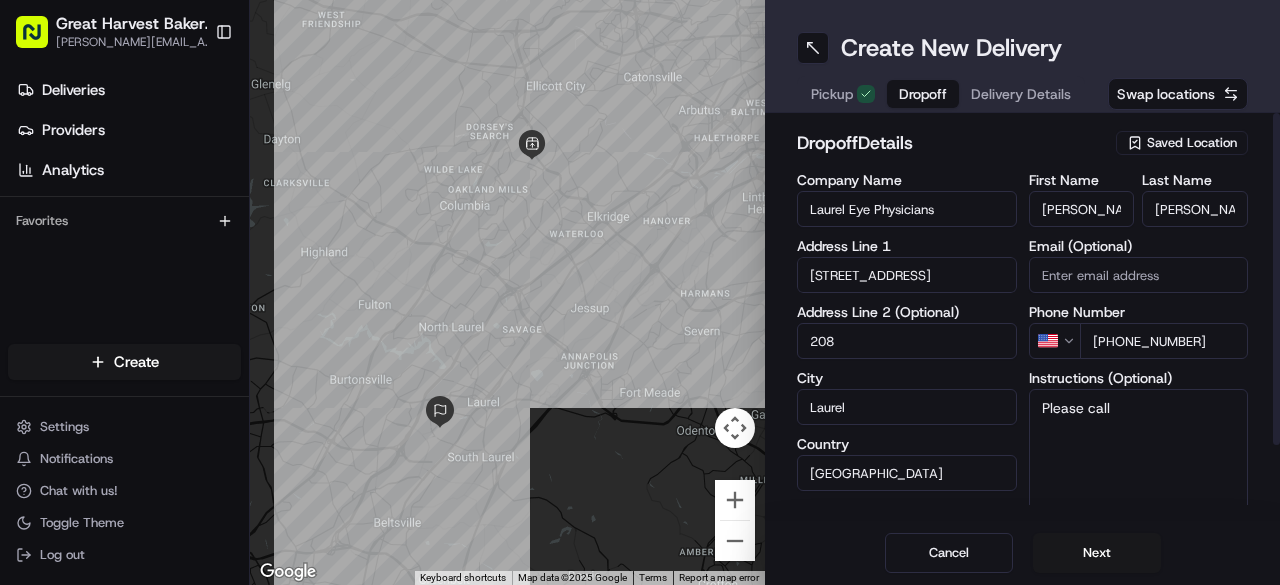 paste on "[PHONE_NUMBER]" 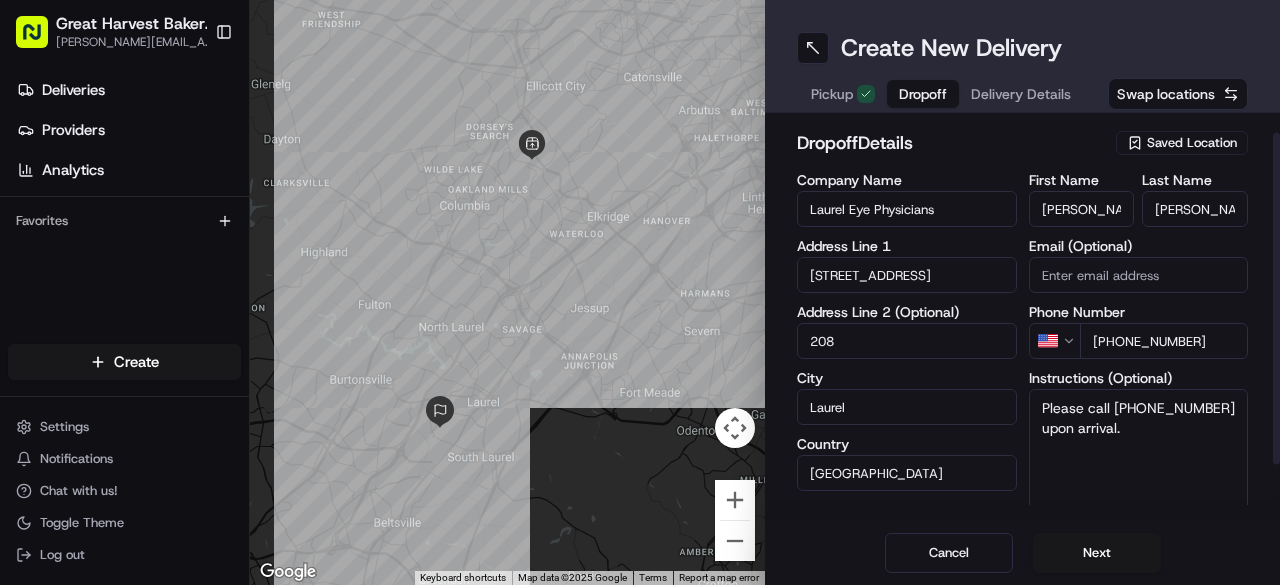 scroll, scrollTop: 87, scrollLeft: 0, axis: vertical 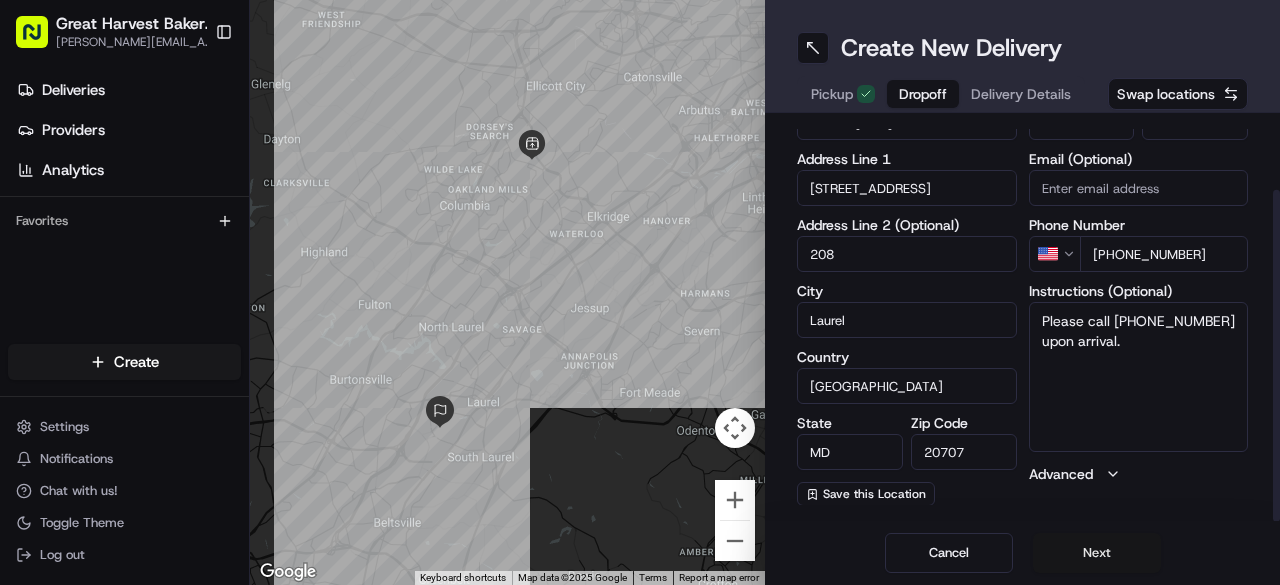 type on "Please call [PHONE_NUMBER] upon arrival." 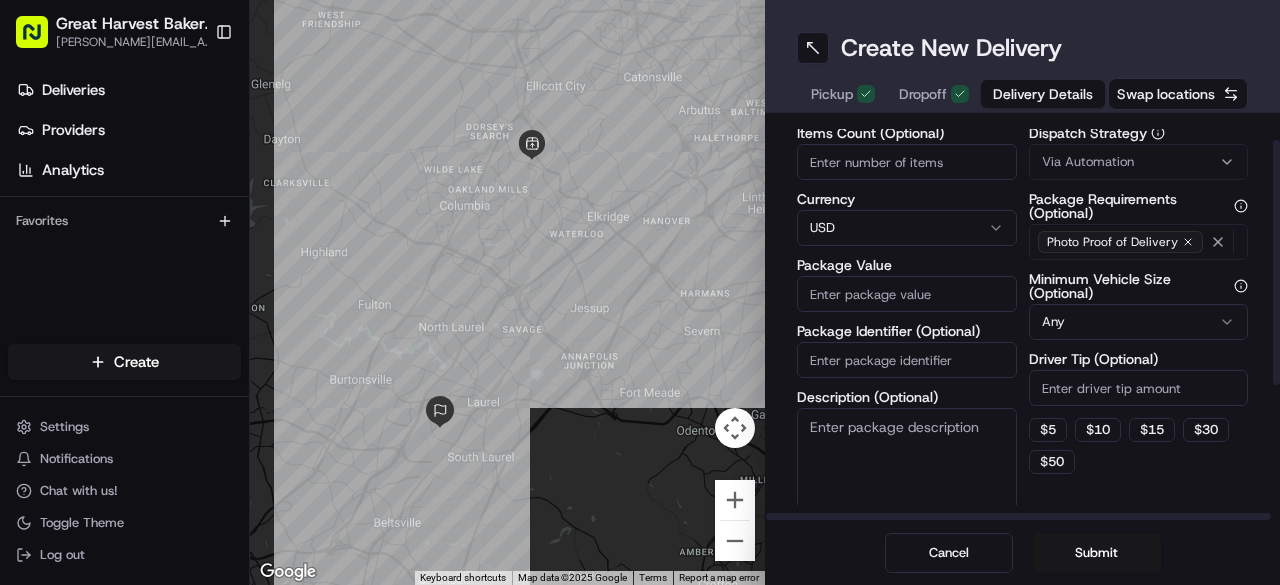 scroll, scrollTop: 0, scrollLeft: 0, axis: both 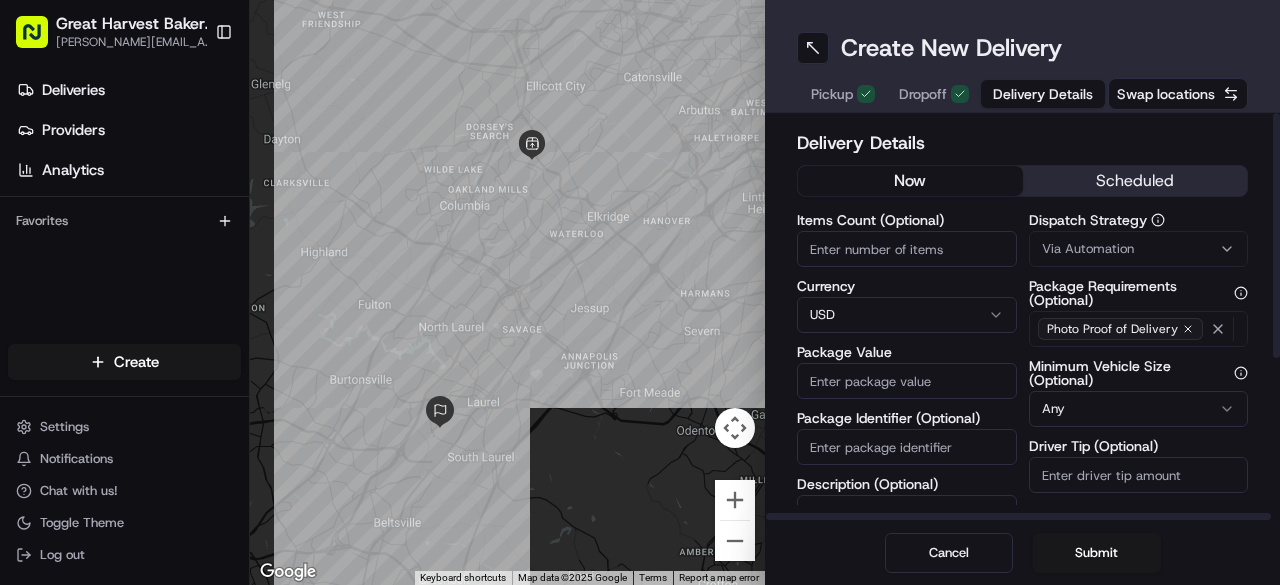 click on "scheduled" at bounding box center [1135, 181] 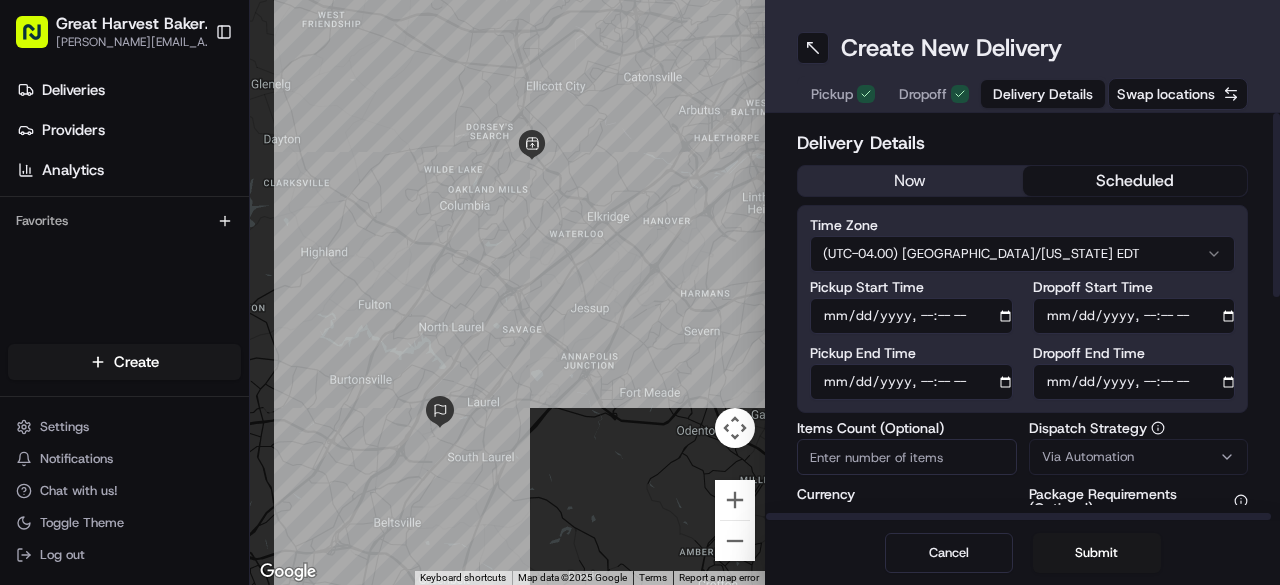 click on "Dropoff End Time" at bounding box center [1134, 382] 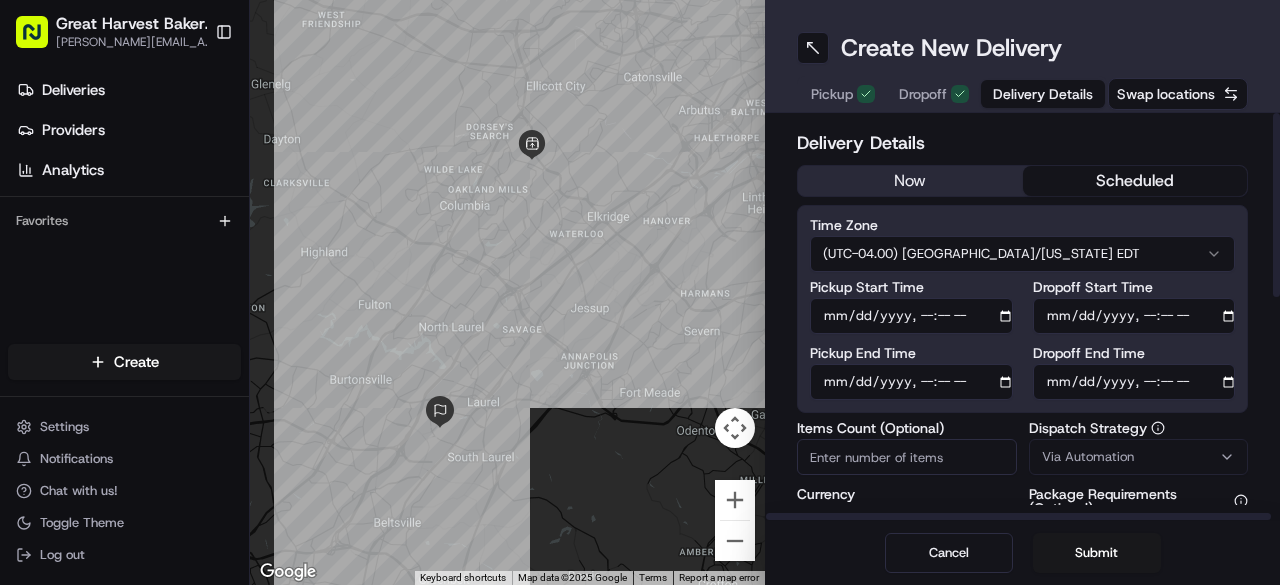 type on "[DATE]T11:30" 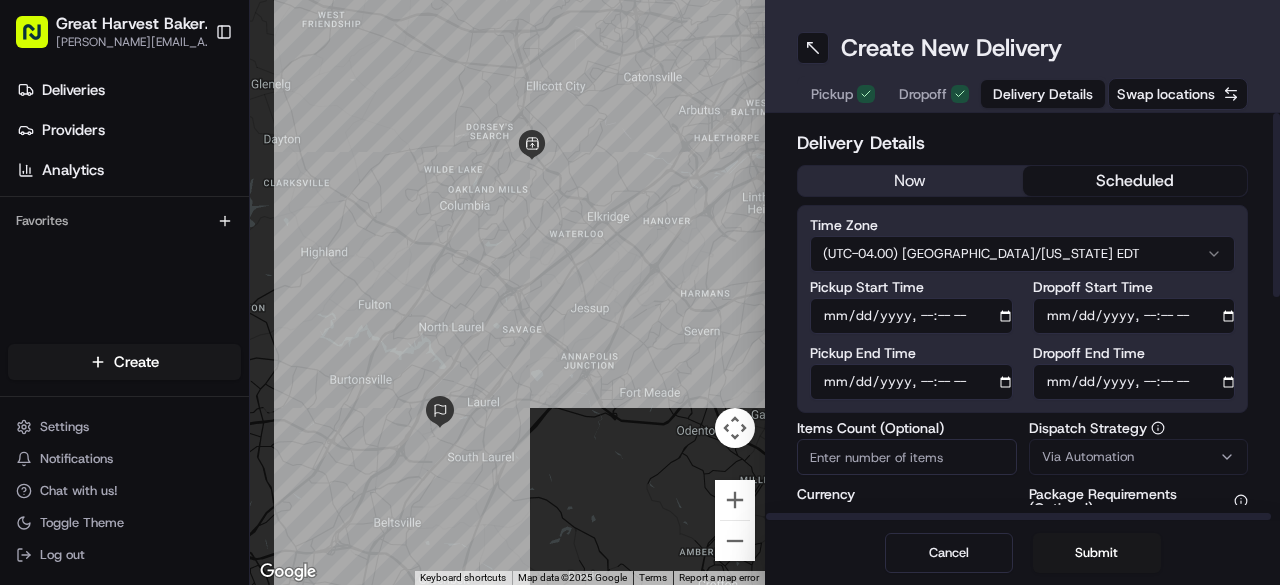 click on "Pickup Start Time" at bounding box center [911, 316] 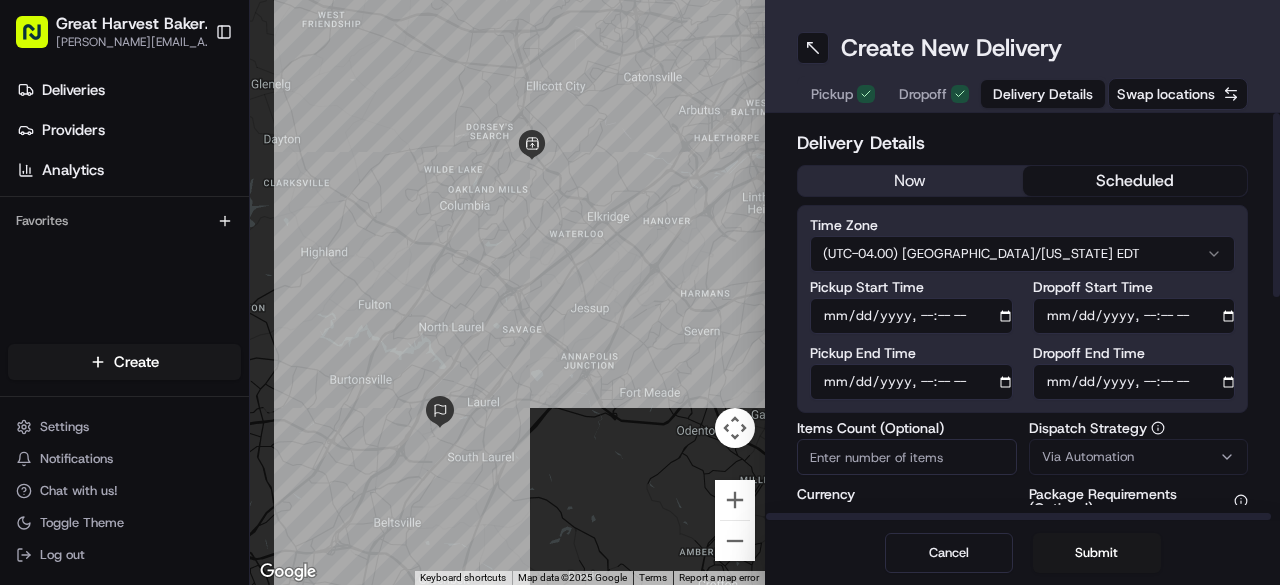type on "[DATE]T10:35" 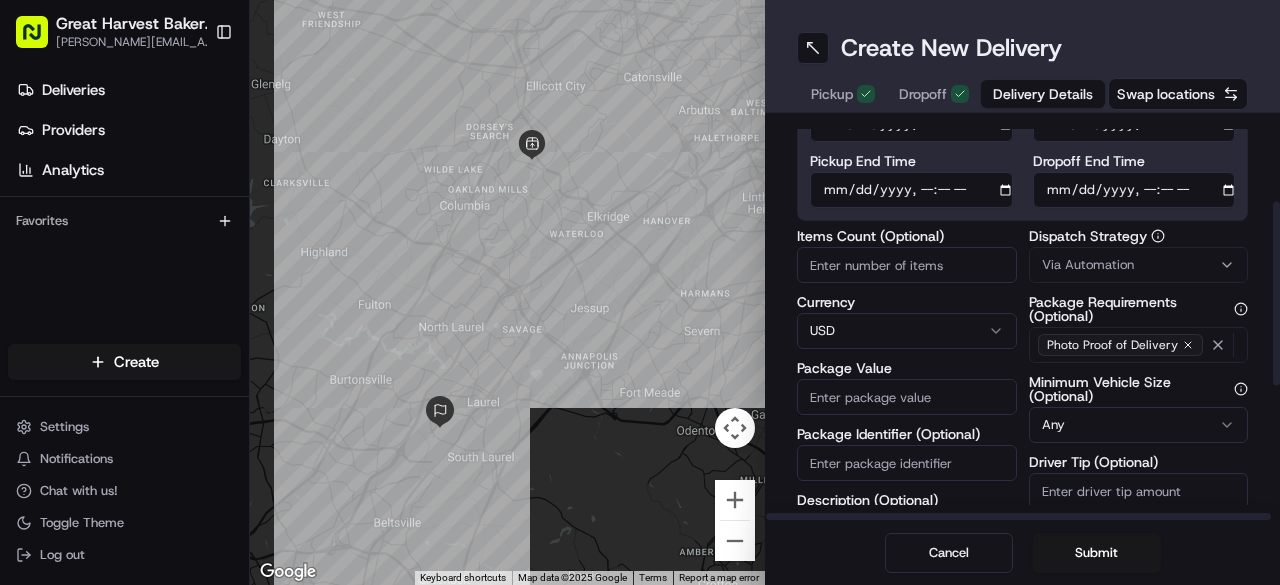 scroll, scrollTop: 200, scrollLeft: 0, axis: vertical 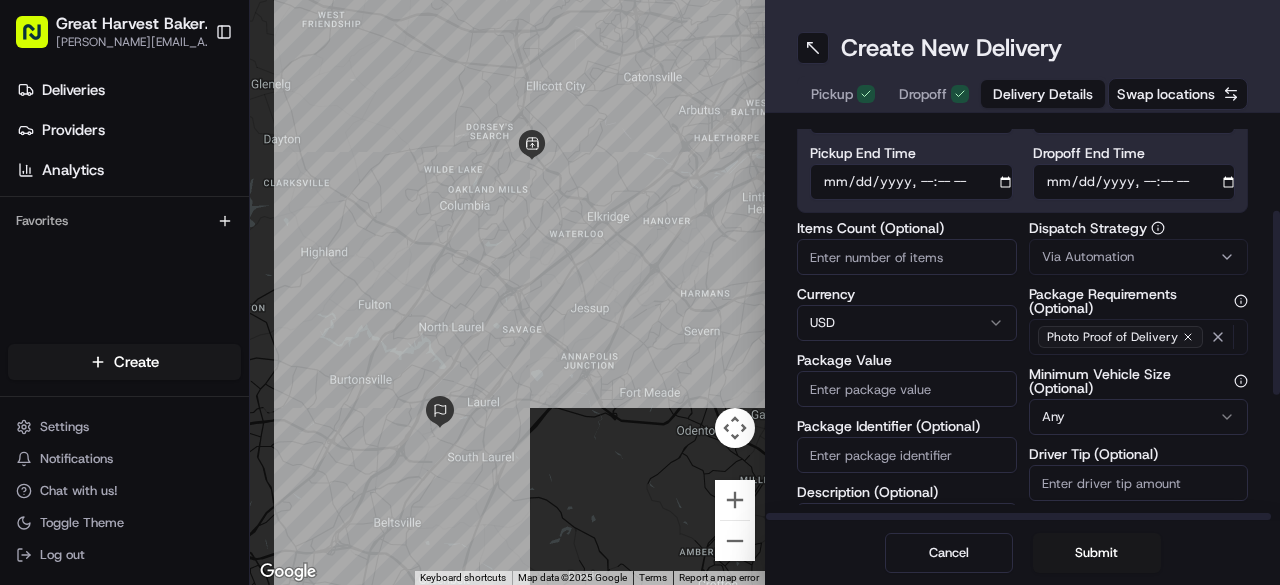 click on "Via Automation" at bounding box center (1139, 257) 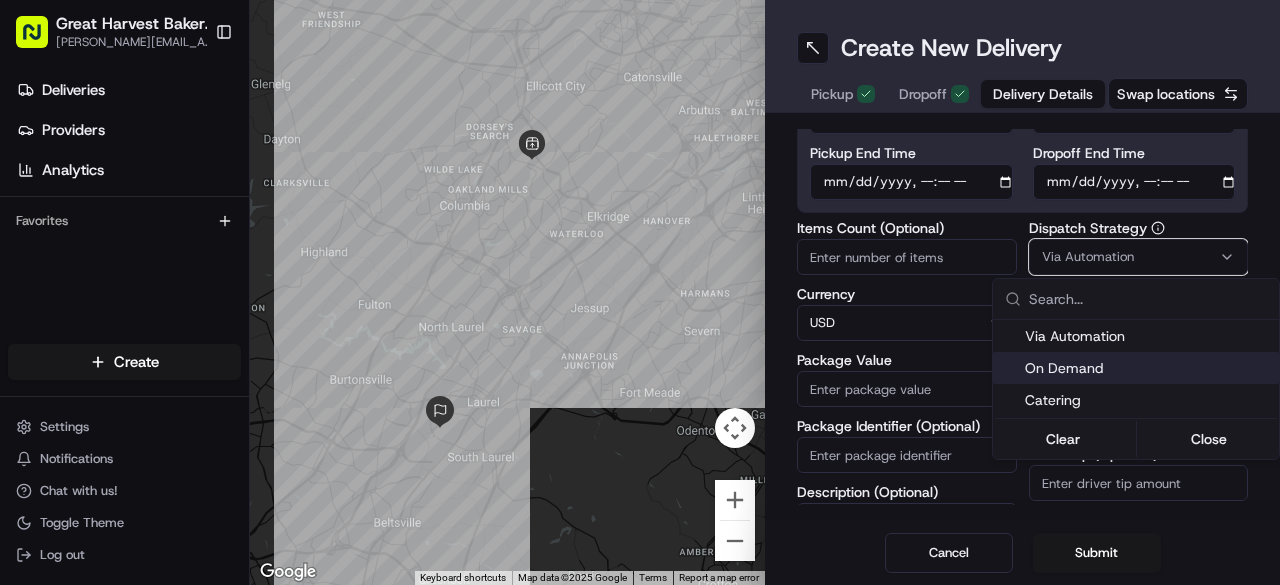 click on "On Demand" at bounding box center (1148, 368) 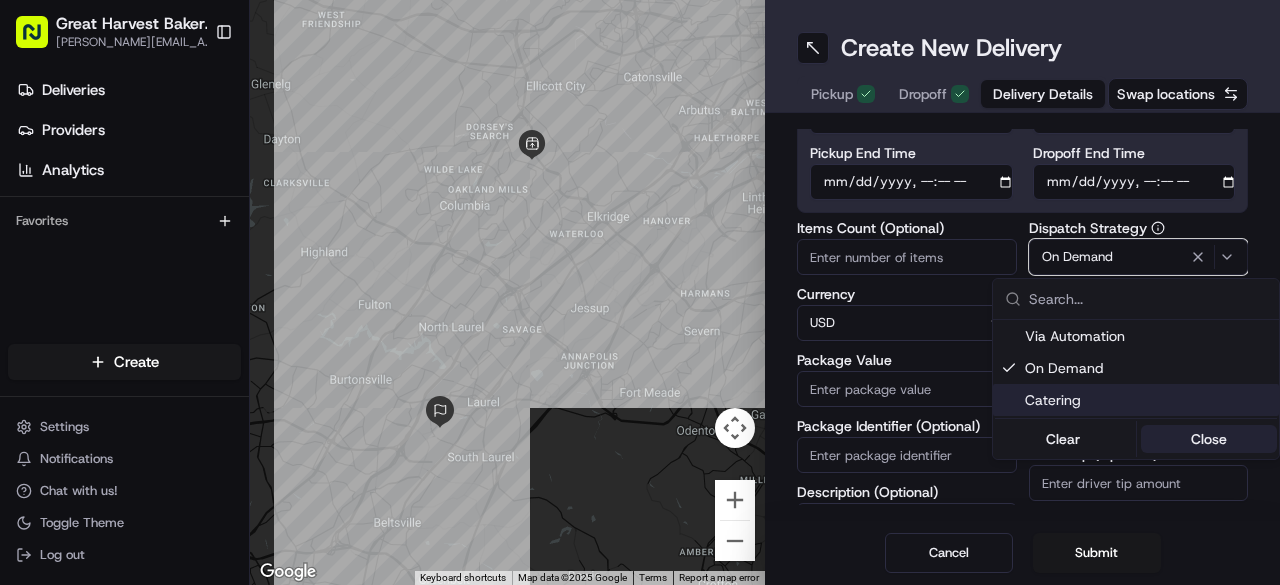 click on "Close" at bounding box center [1209, 439] 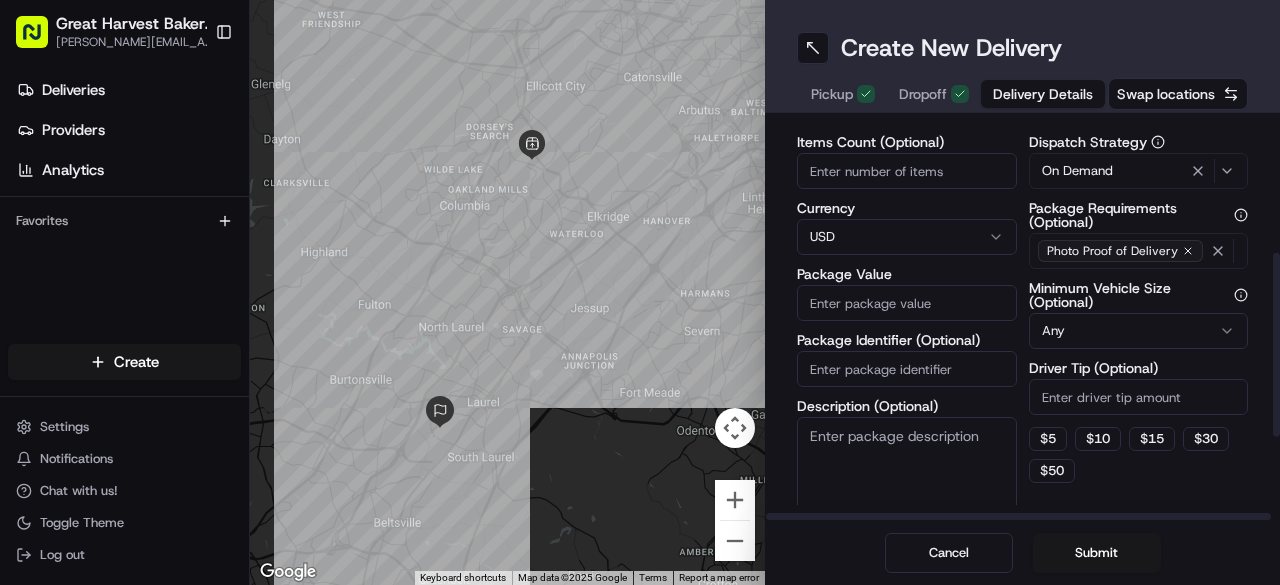 scroll, scrollTop: 400, scrollLeft: 0, axis: vertical 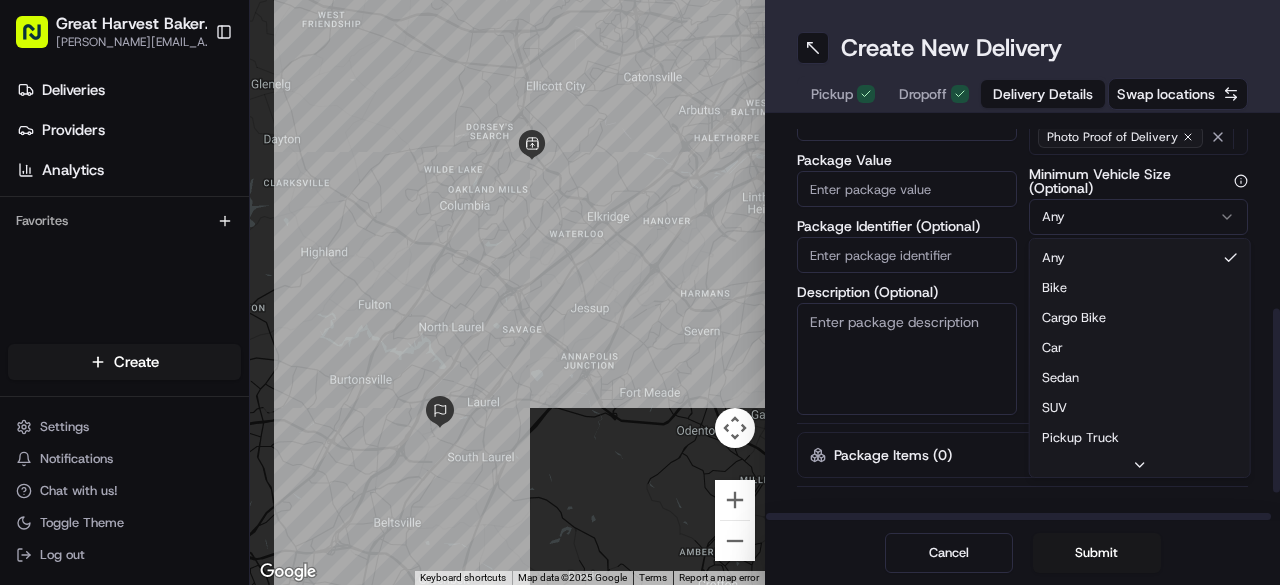 click on "Great Harvest Bakery - Columbia [EMAIL_ADDRESS][DOMAIN_NAME] Toggle Sidebar Deliveries Providers Analytics Favorites Main Menu Members & Organization Organization Users Roles Preferences Customization Tracking Orchestration Automations Dispatch Strategy Locations Pickup Locations Dropoff Locations Billing Billing Refund Requests Integrations Notification Triggers Webhooks API Keys Request Logs Create Settings Notifications Chat with us! Toggle Theme Log out ← Move left → Move right ↑ Move up ↓ Move down + Zoom in - Zoom out Home Jump left by 75% End Jump right by 75% Page Up Jump up by 75% Page Down Jump down by 75% Keyboard shortcuts Map Data Map data ©2025 Google Map data ©2025 Google 2 km  Click to toggle between metric and imperial units Terms Report a map error Create New Delivery Pickup Dropoff Delivery Details Swap locations Delivery Details now scheduled Time Zone (UTC-04.00) [GEOGRAPHIC_DATA]/[US_STATE] EDT Pickup Start Time Pickup End Time Dropoff Start Time Dropoff End Time Items Count (Optional)" at bounding box center (640, 292) 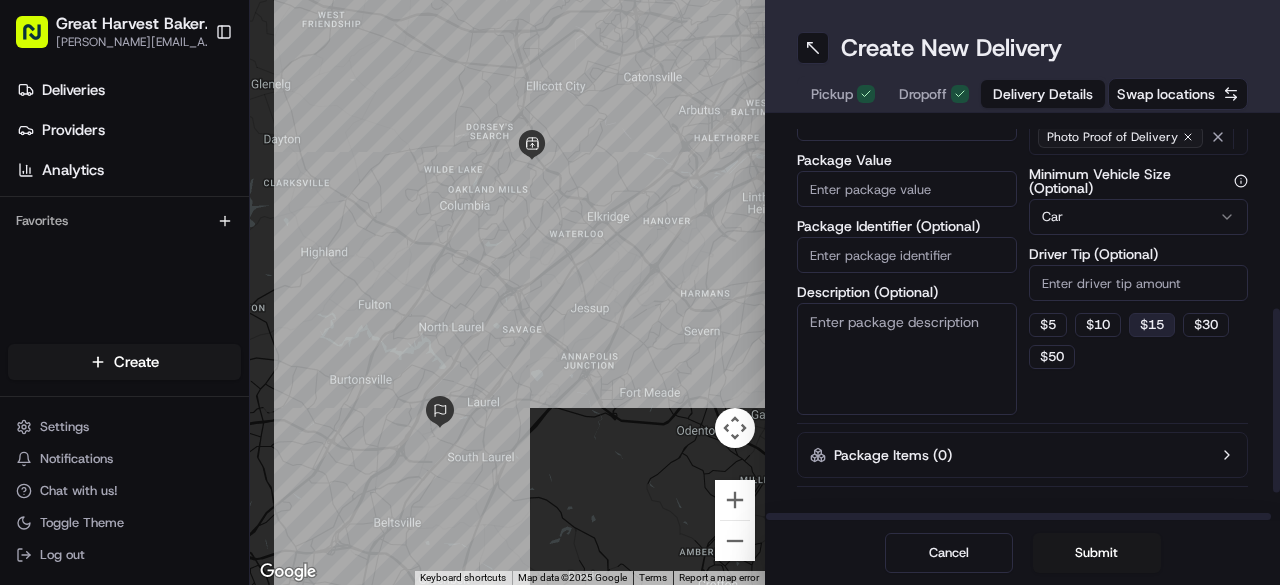 click on "$ 15" at bounding box center [1152, 325] 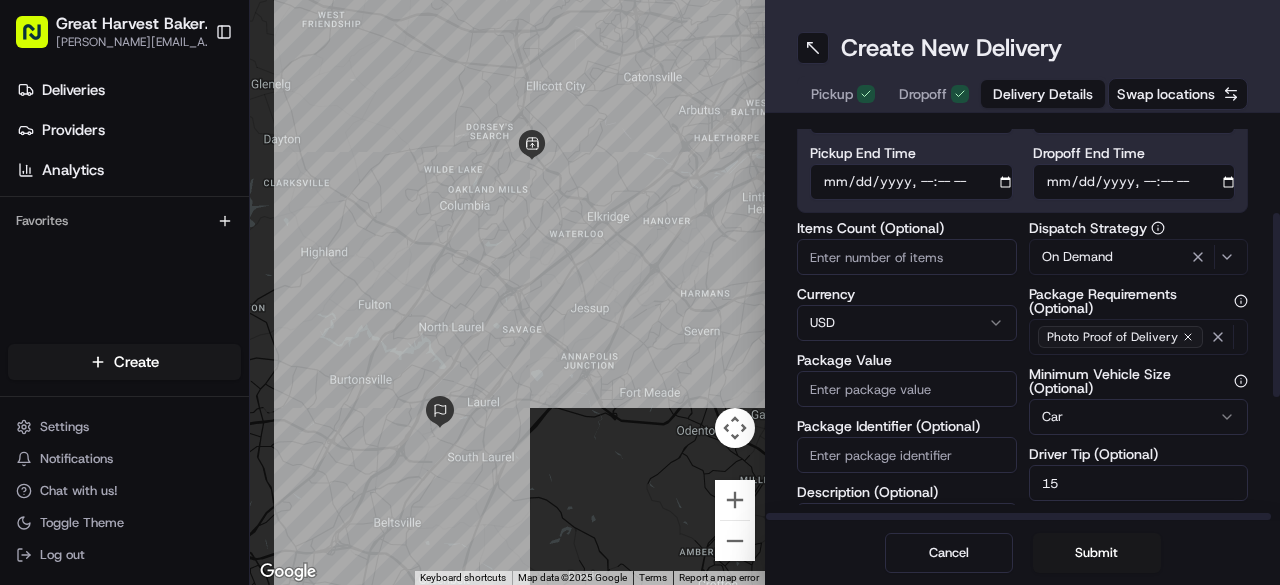 scroll, scrollTop: 200, scrollLeft: 0, axis: vertical 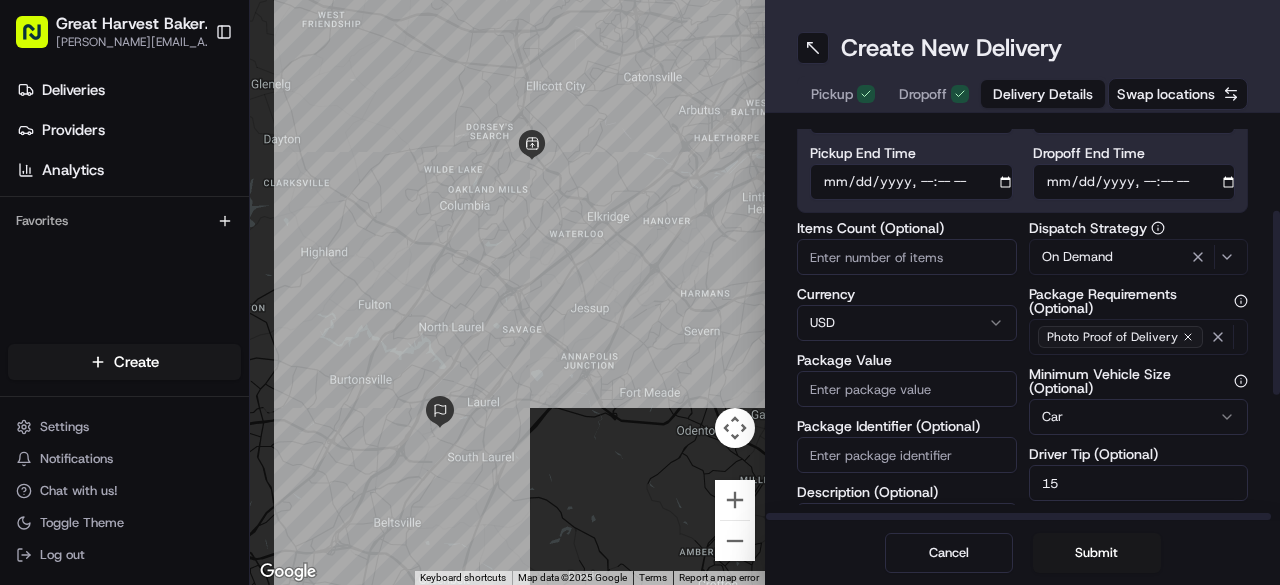 click on "Package Value" at bounding box center (907, 389) 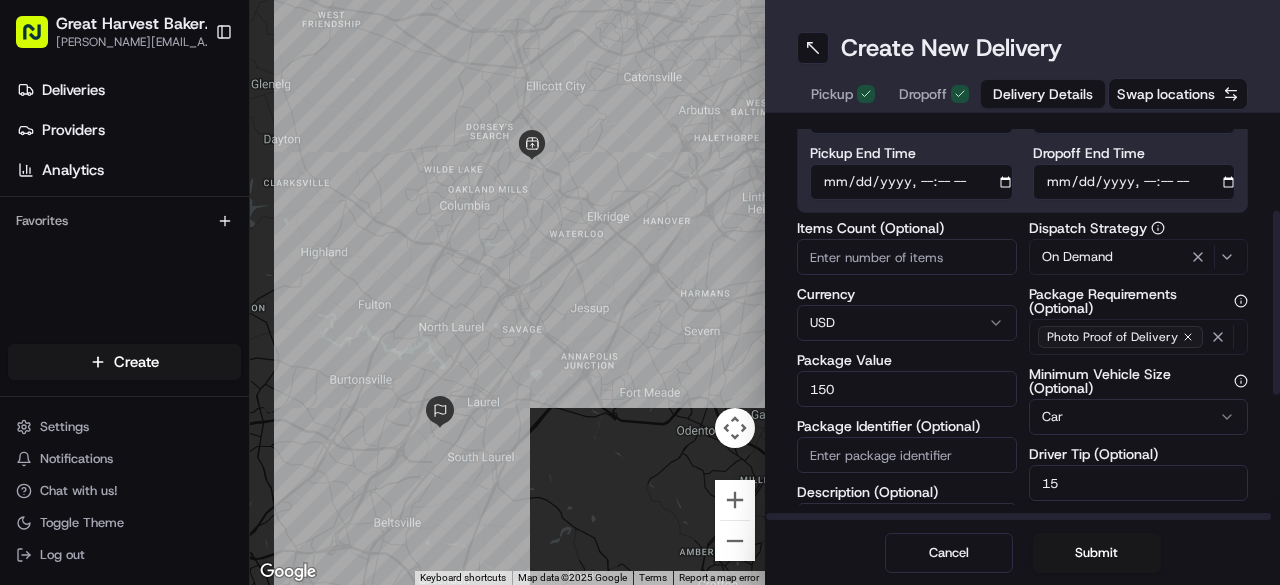 click on "Package Value" at bounding box center [907, 360] 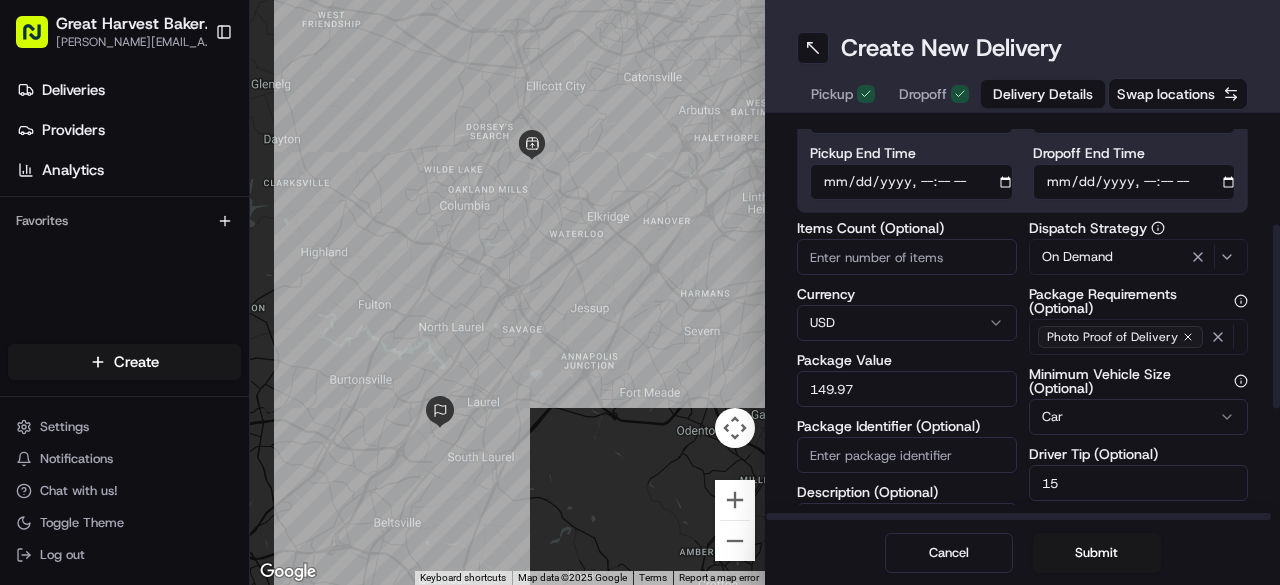 scroll, scrollTop: 300, scrollLeft: 0, axis: vertical 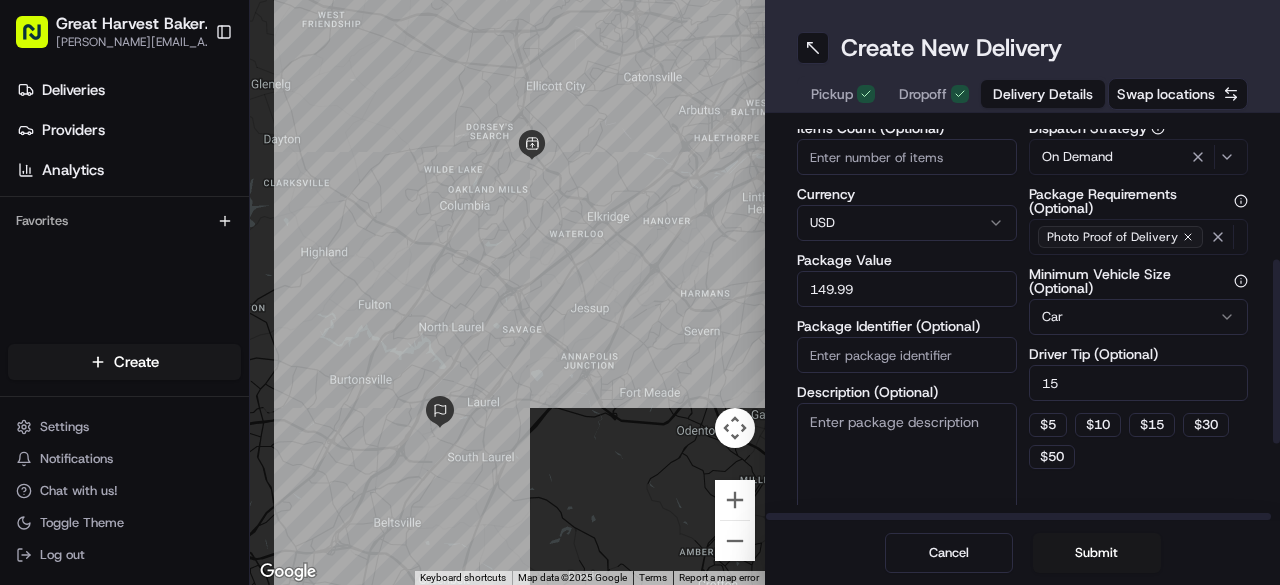 type on "150" 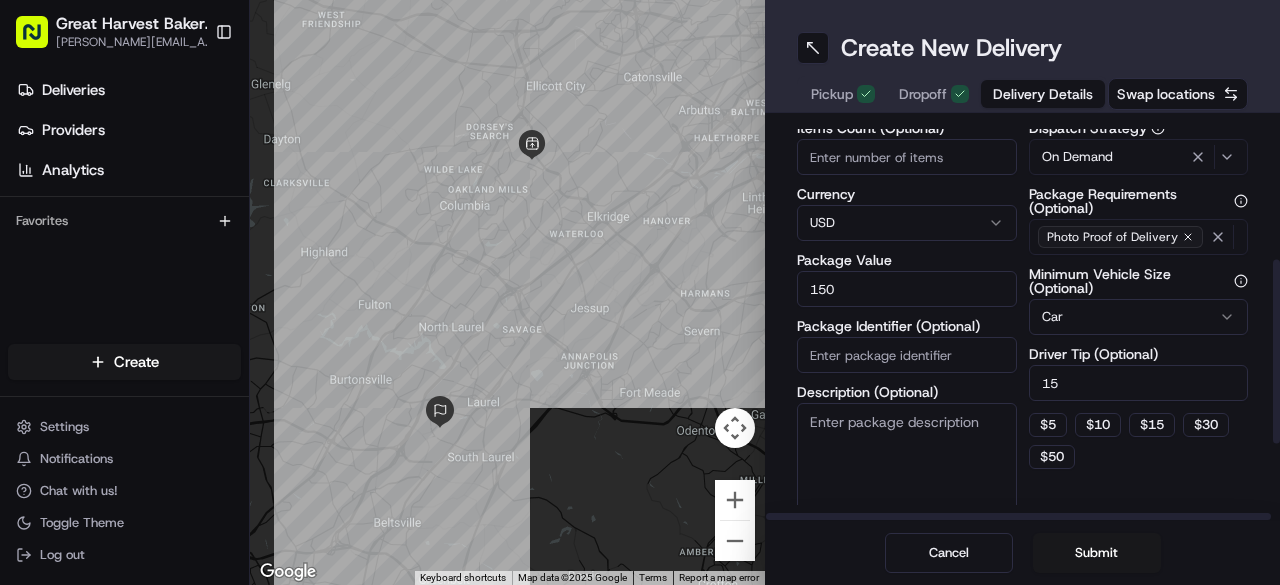 click on "Items Count (Optional) Currency USD Package Value 150 Package Identifier (Optional) Description (Optional)" at bounding box center [907, 318] 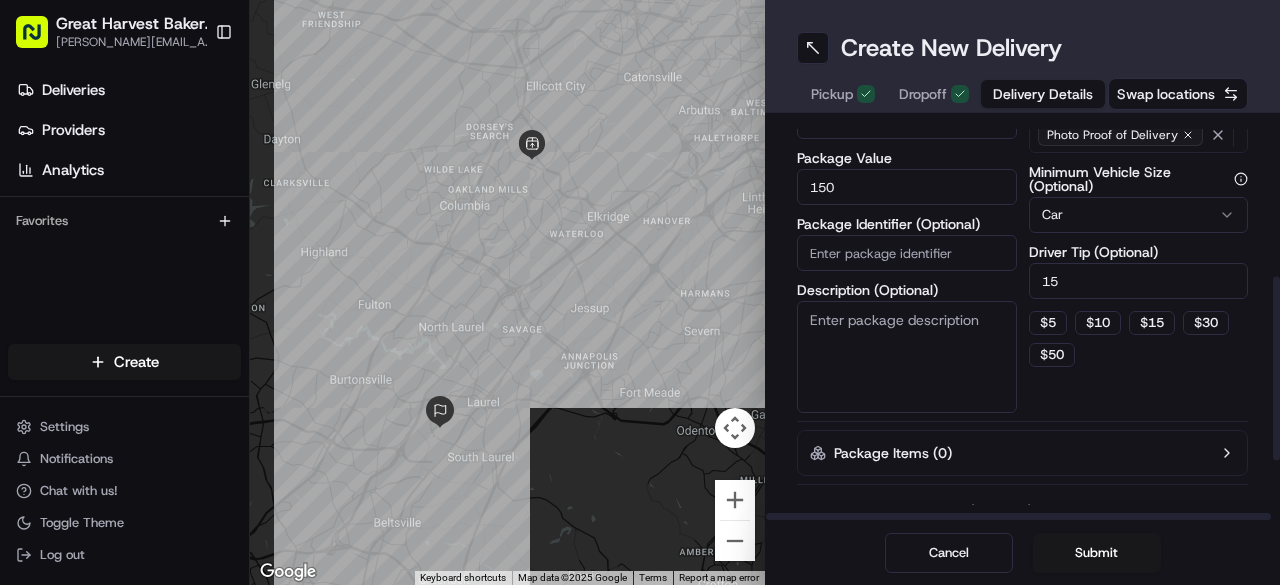 scroll, scrollTop: 460, scrollLeft: 0, axis: vertical 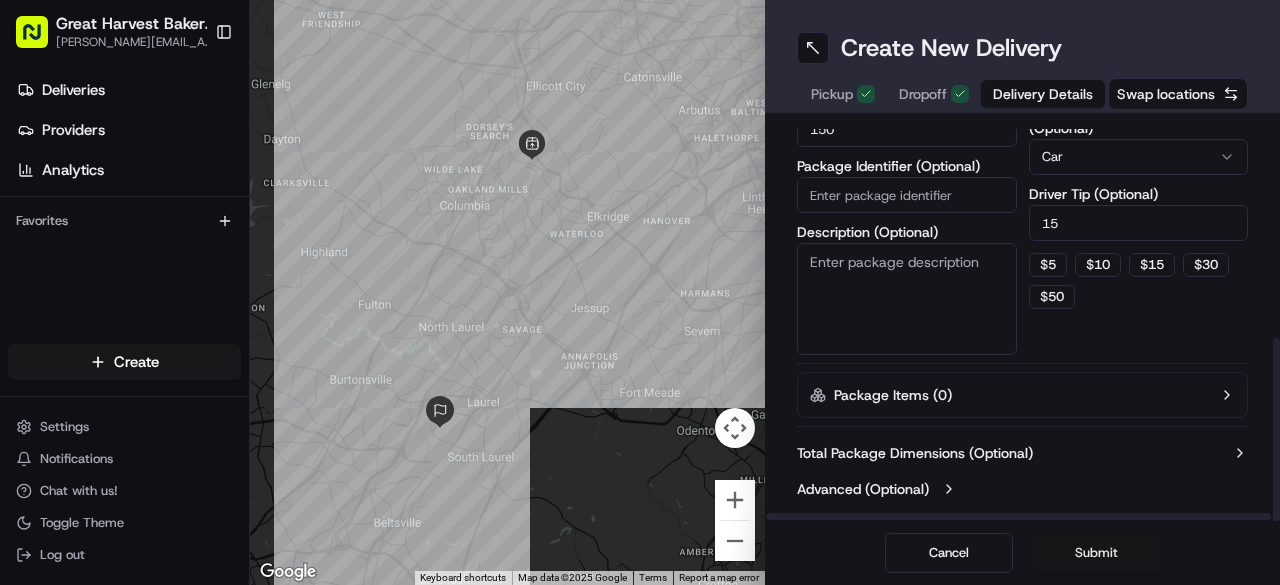 click on "Submit" at bounding box center (1097, 553) 